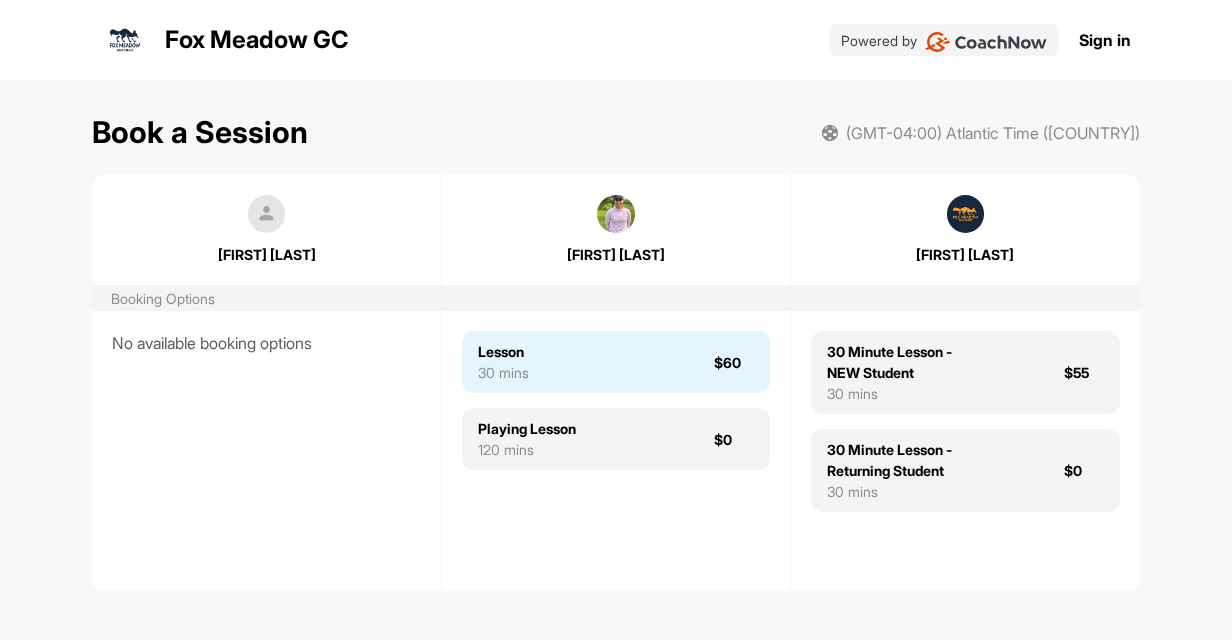scroll, scrollTop: 0, scrollLeft: 0, axis: both 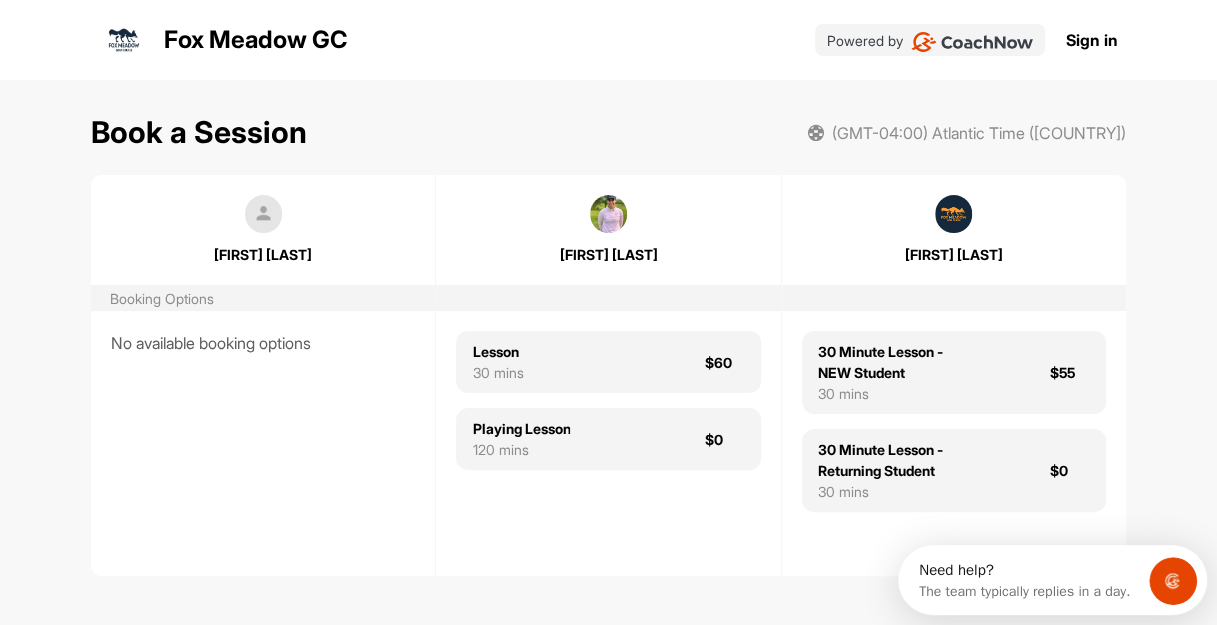 click on "[FIRST] [LAST]" at bounding box center (608, 230) 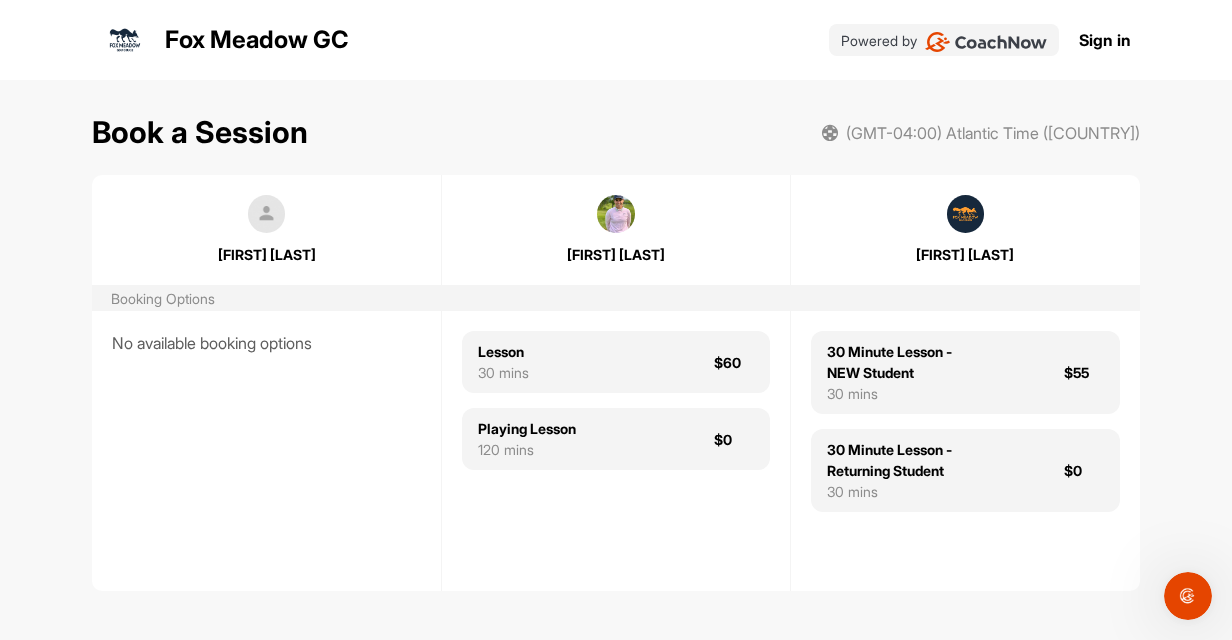 click on "[FIRST] [LAST]" at bounding box center [616, 254] 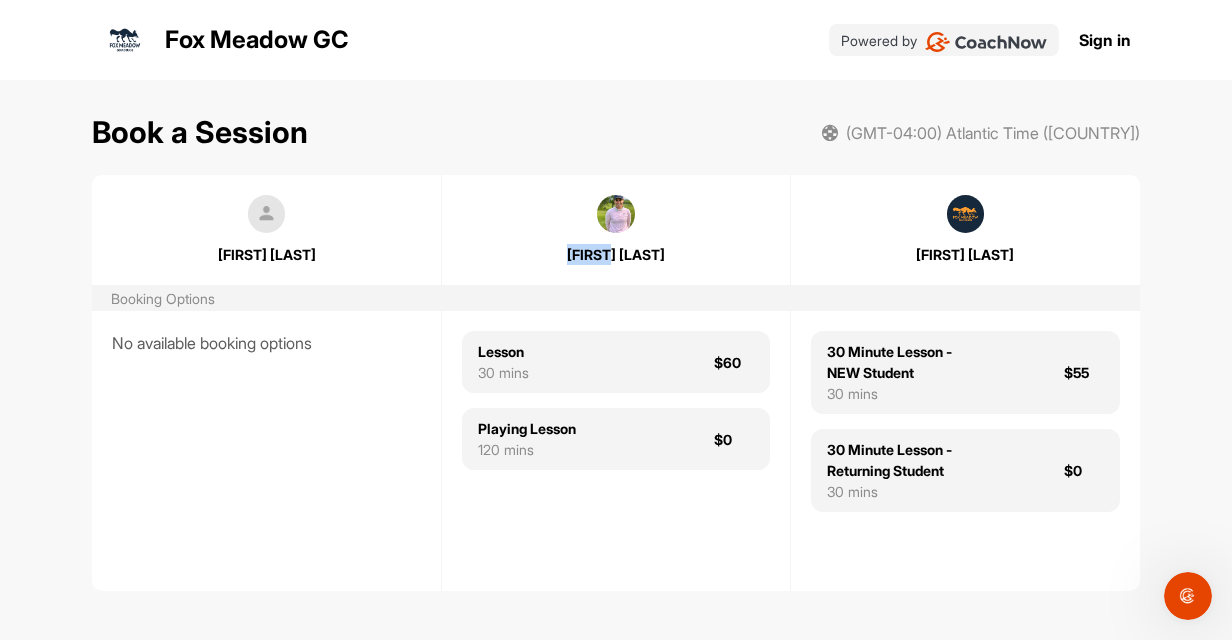 click on "Katie White" at bounding box center (616, 230) 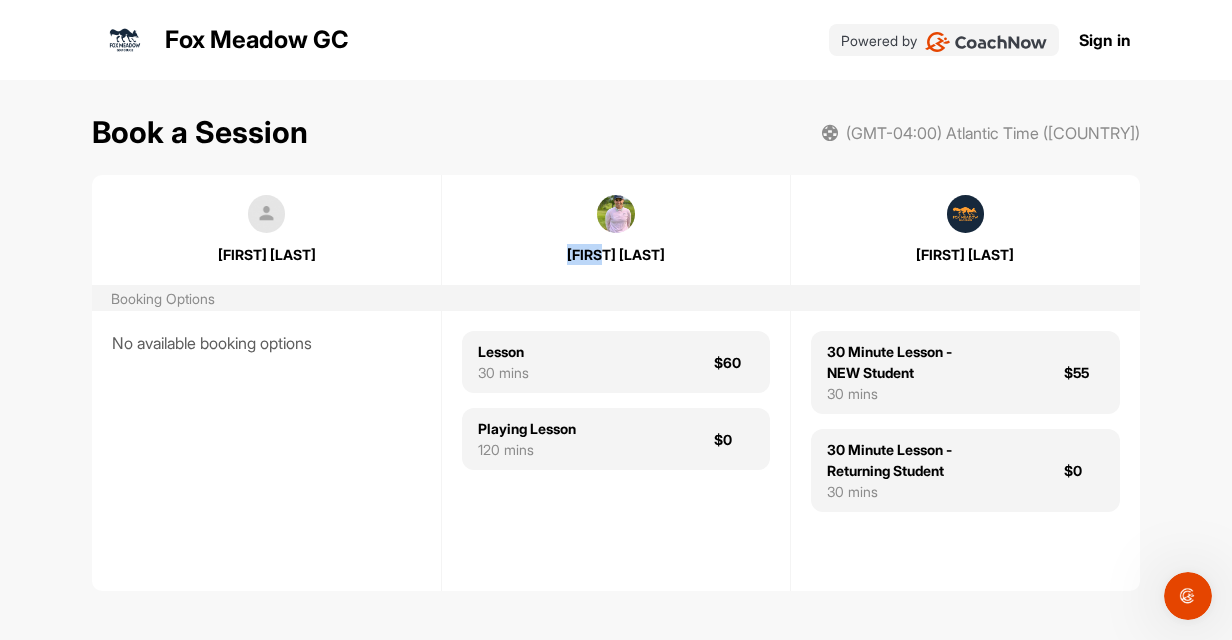 click on "Sign in" at bounding box center [1105, 40] 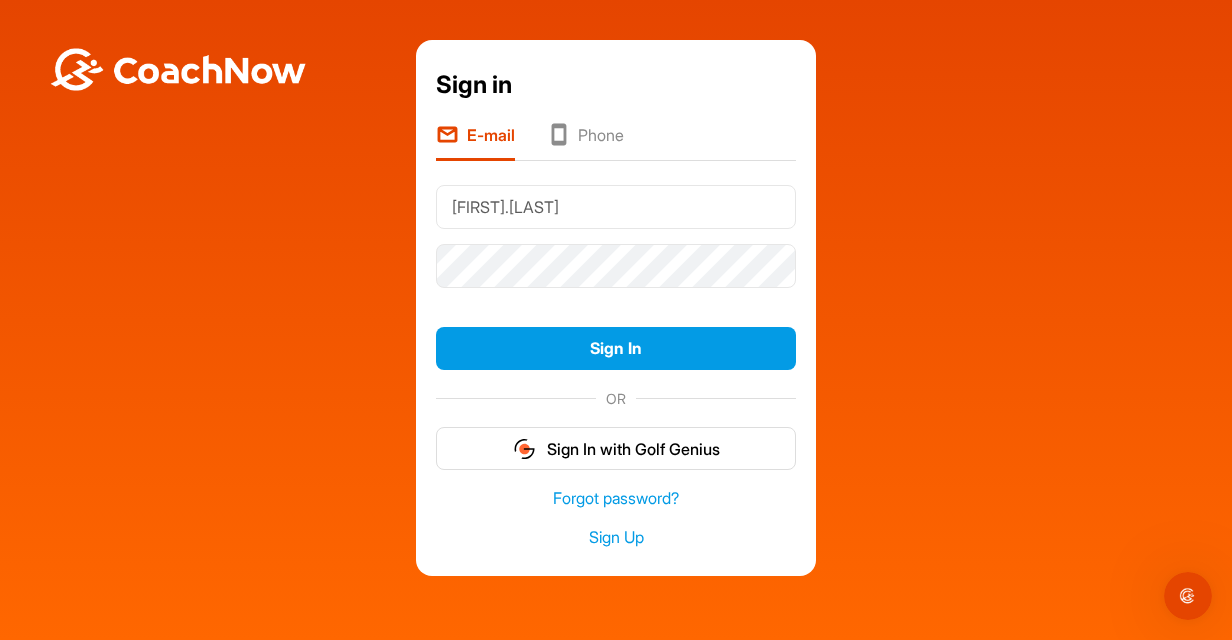 type on "ed.butts@genmills.com" 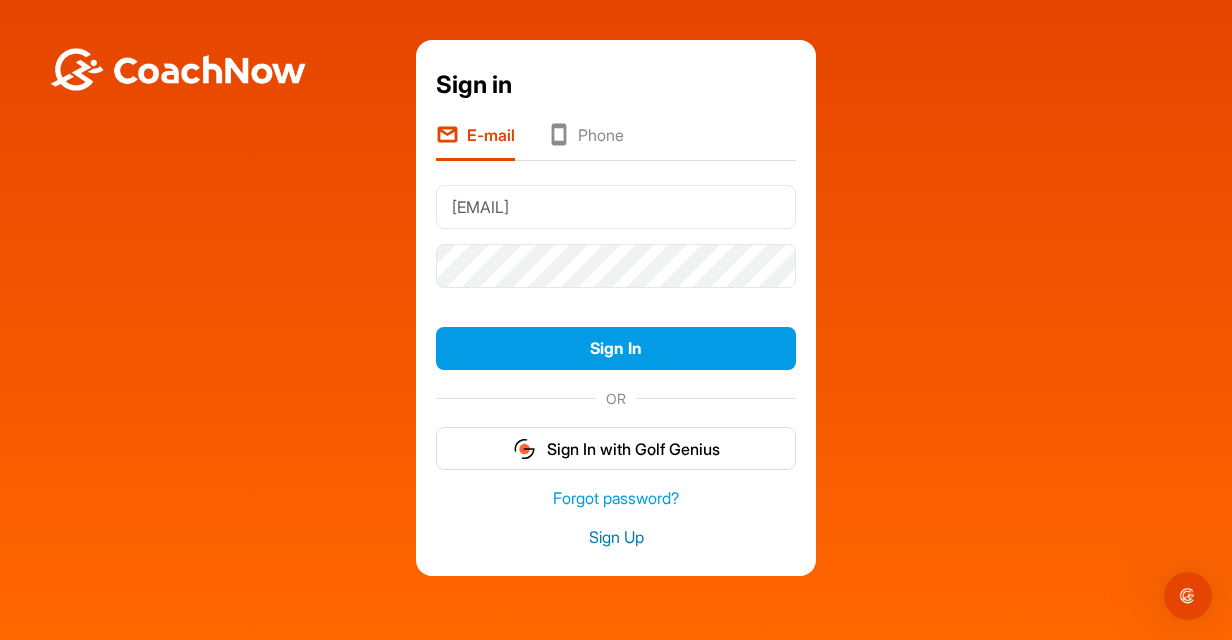 click on "Sign Up" at bounding box center [616, 537] 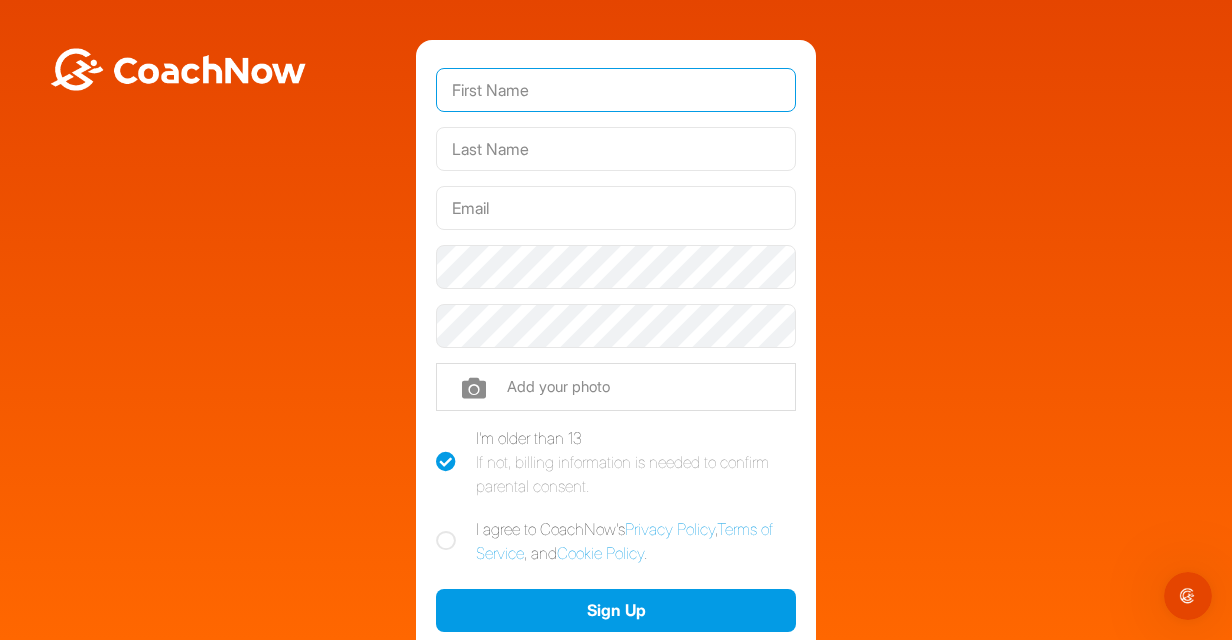 click at bounding box center (616, 90) 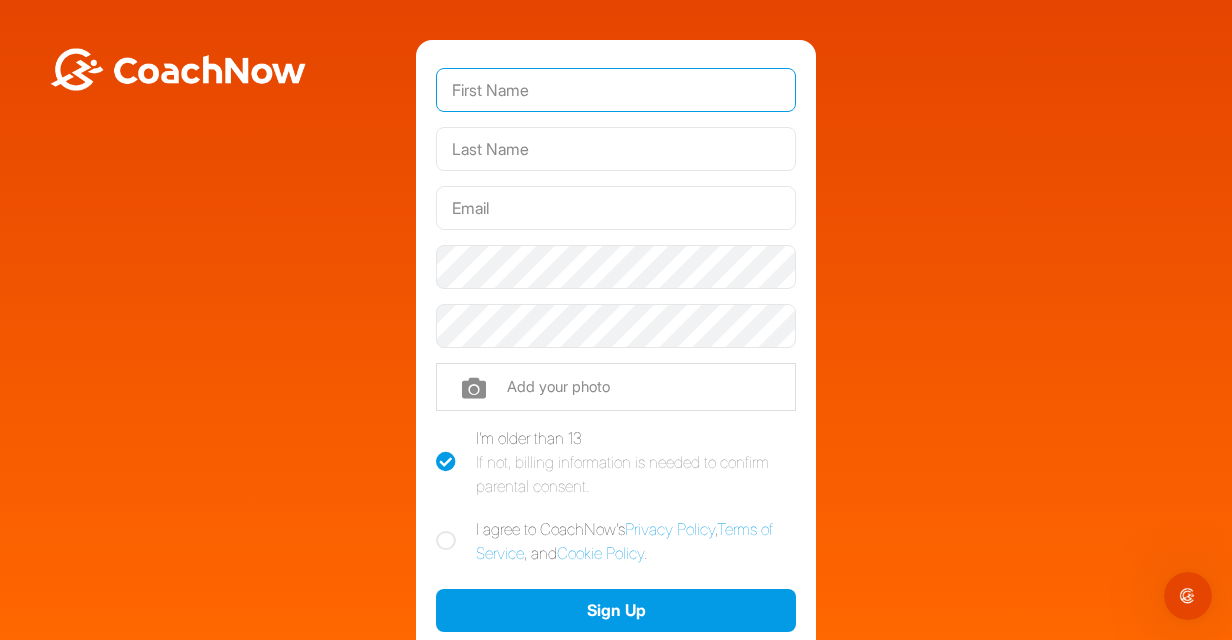 type on "Edward" 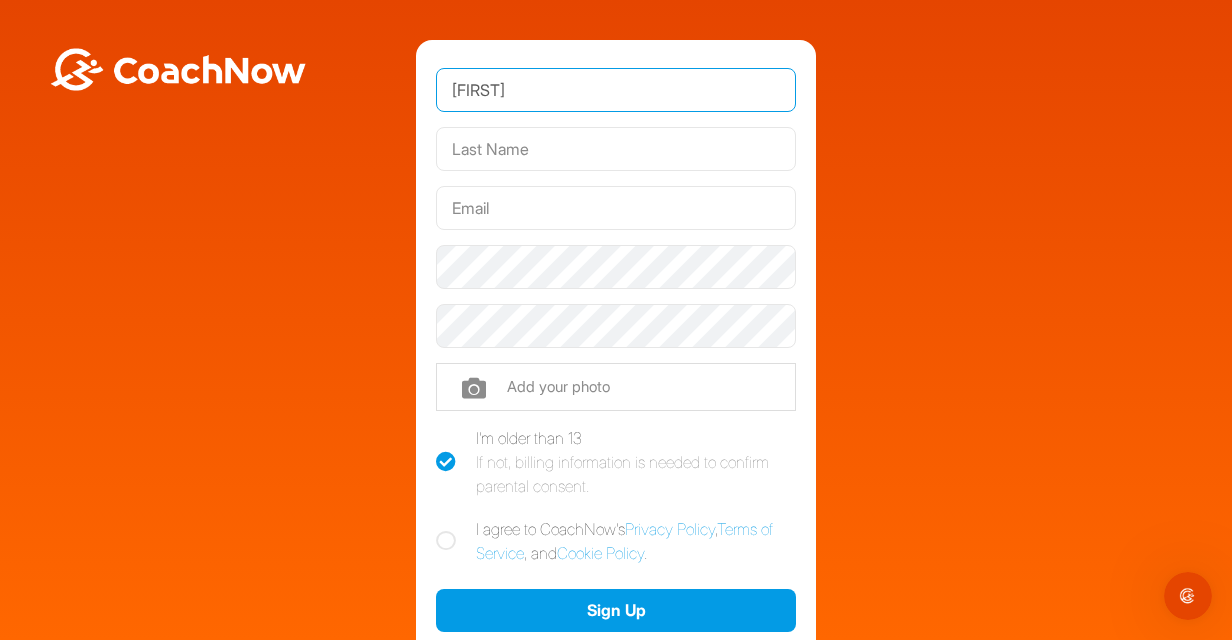 type on "Butts" 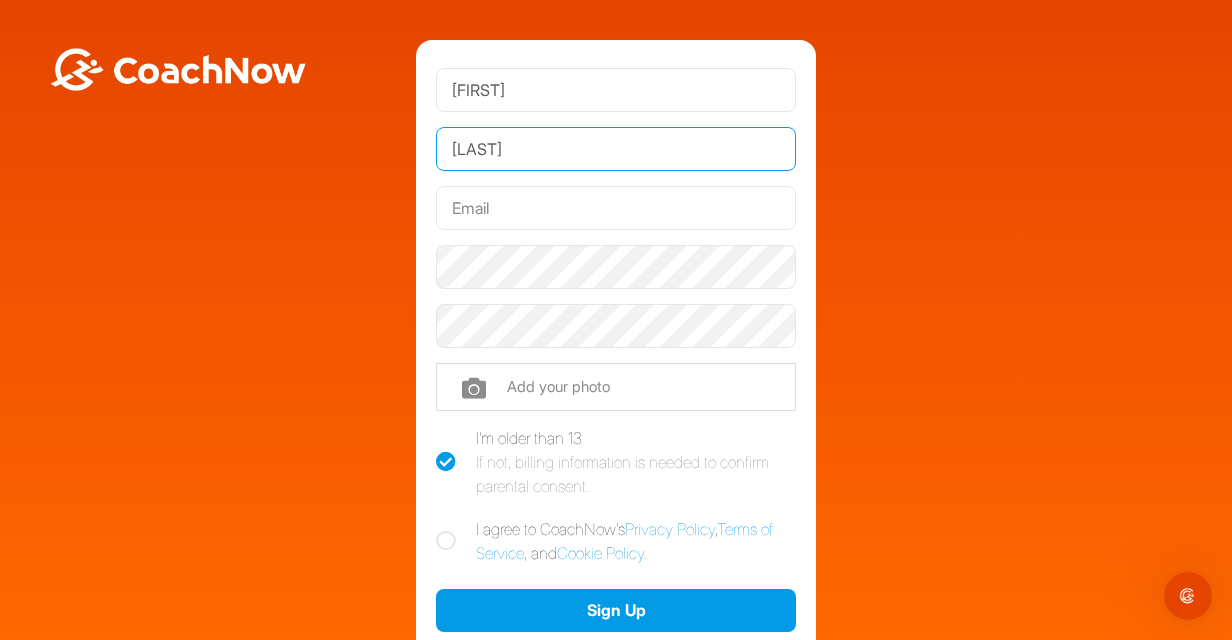 type on "ed.butts@genmills.com" 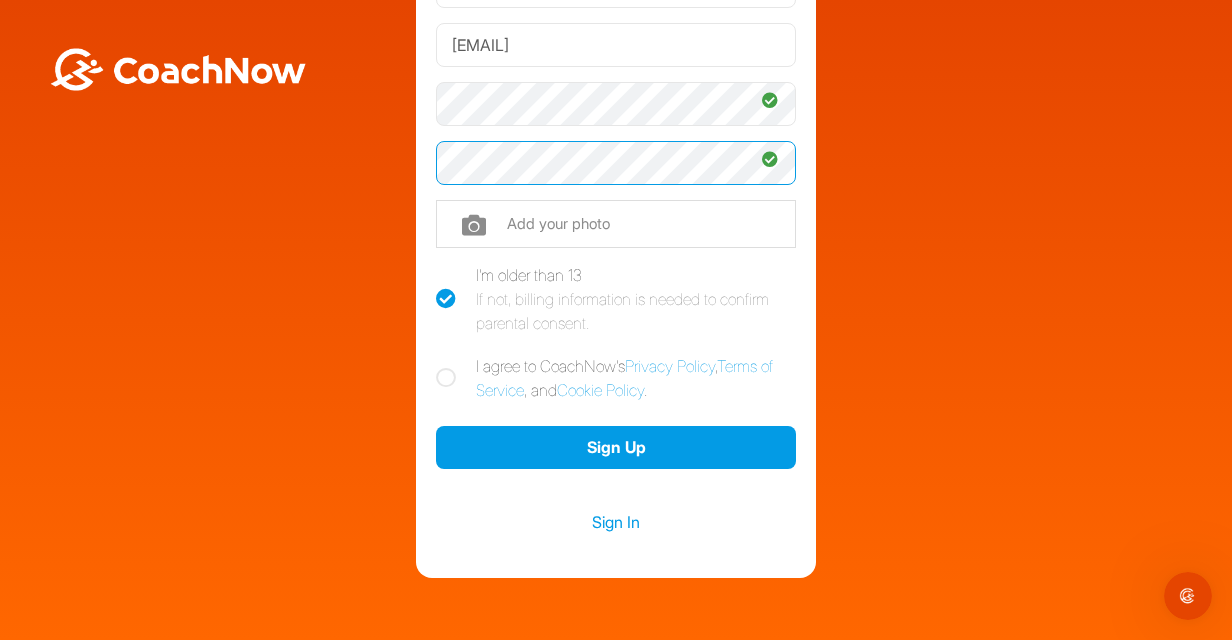 scroll, scrollTop: 200, scrollLeft: 0, axis: vertical 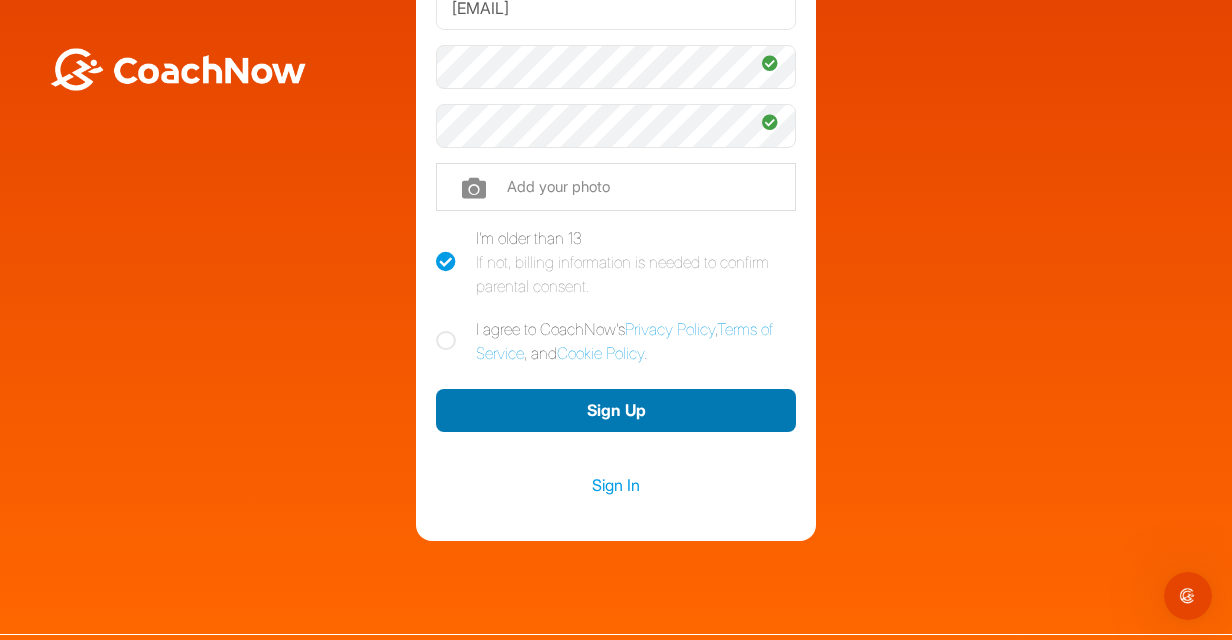click on "Sign Up" at bounding box center (616, 410) 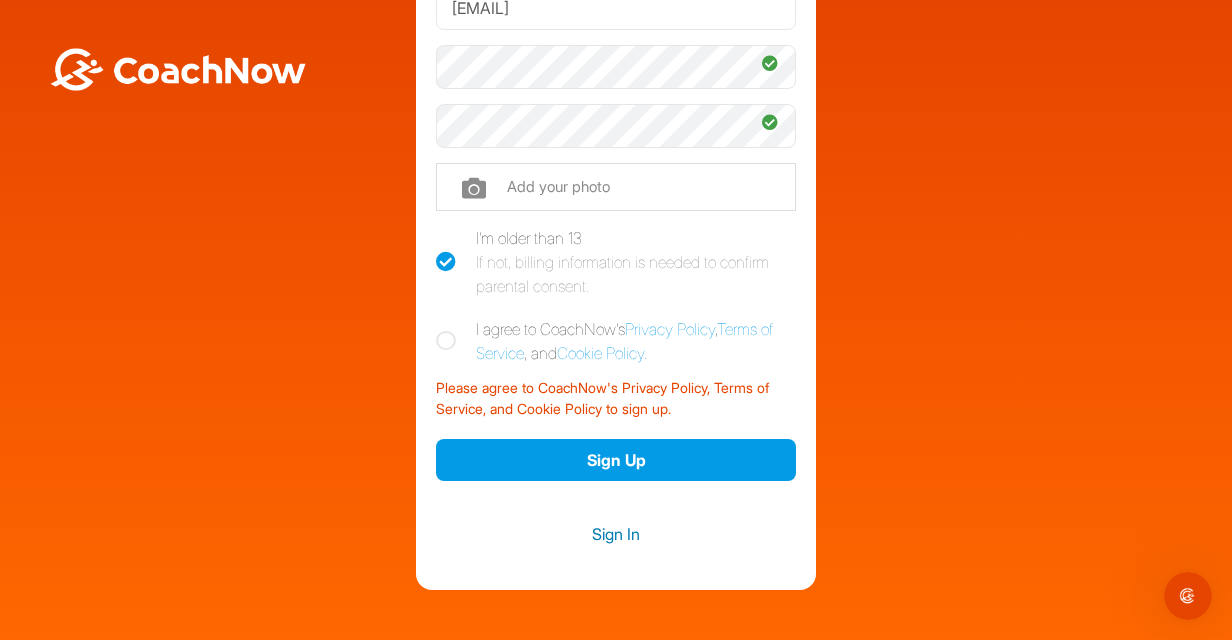 click on "Sign In" at bounding box center [616, 534] 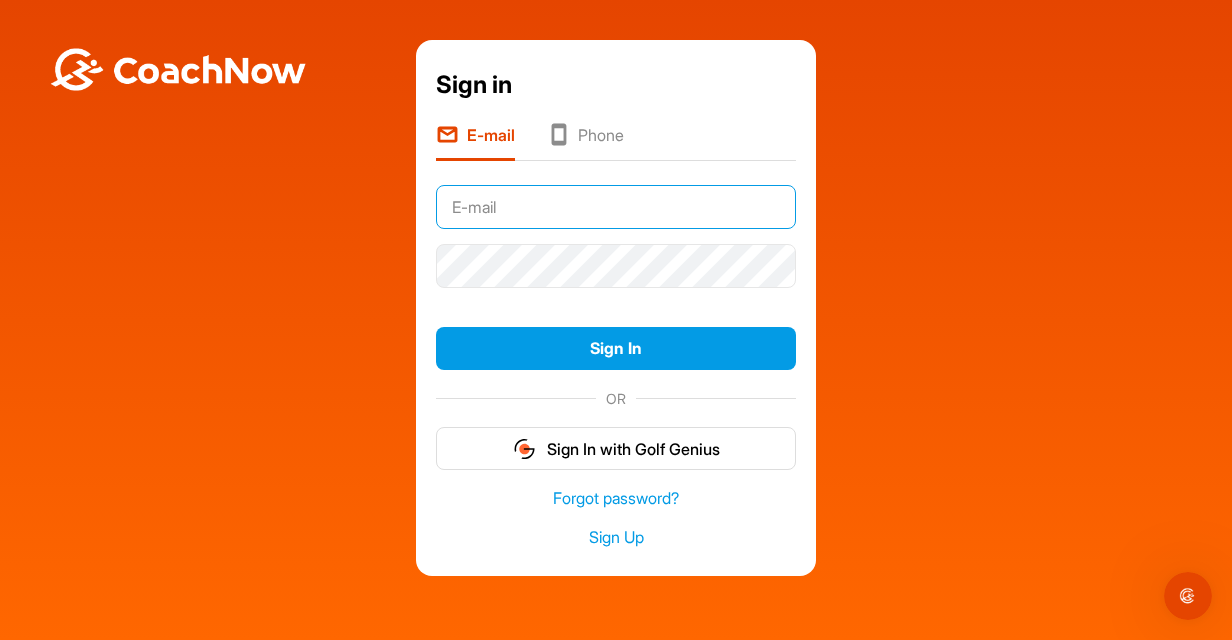 click at bounding box center (616, 207) 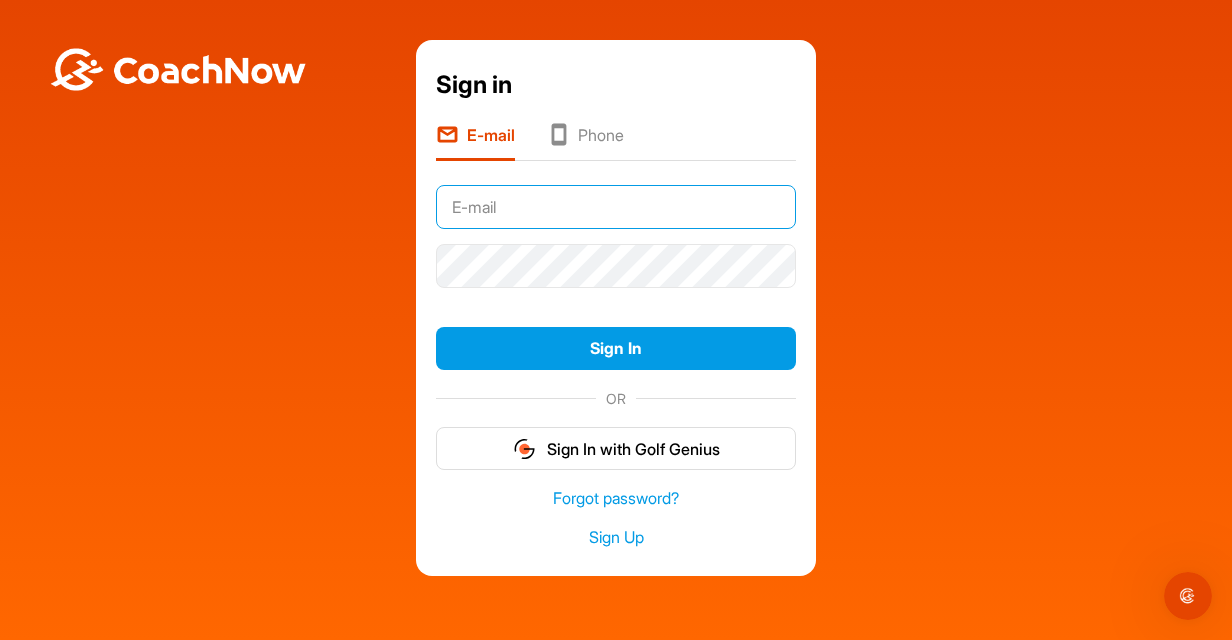 type on "ed.butts@genmills.com" 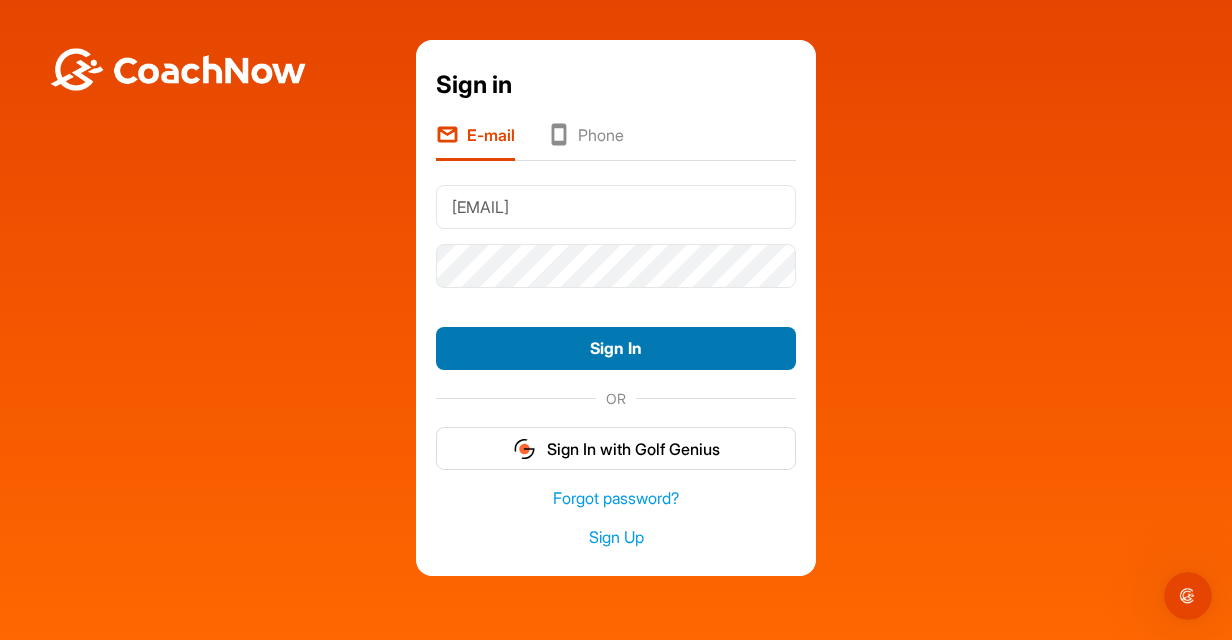 click on "Sign In" at bounding box center (616, 348) 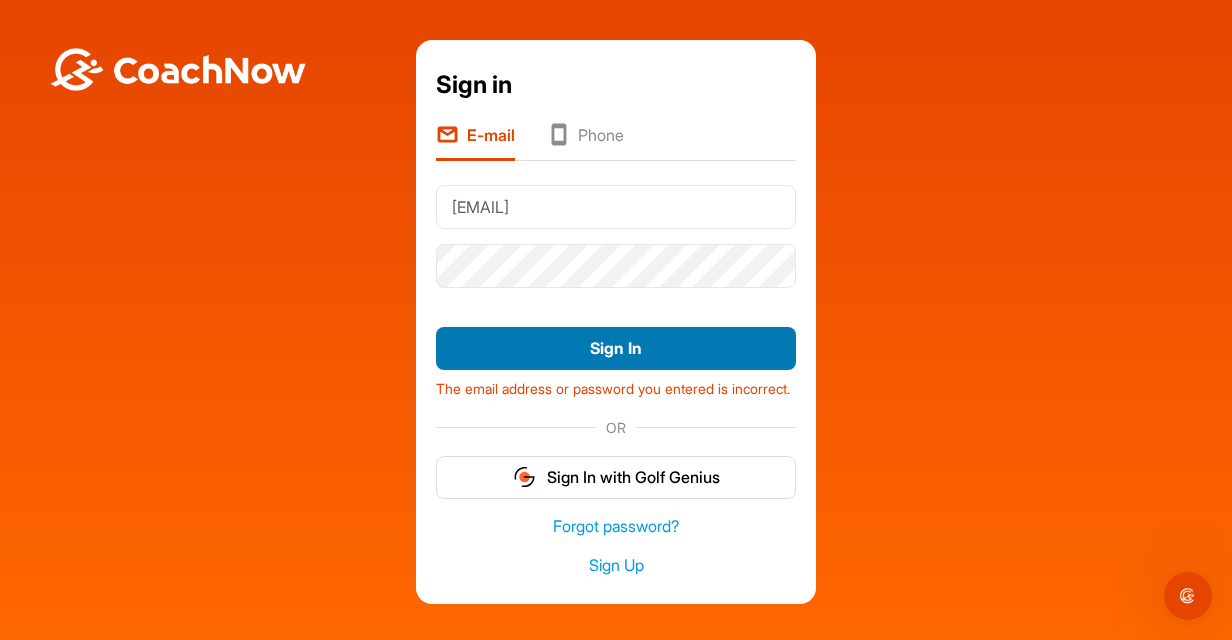 click on "Sign In" at bounding box center [616, 348] 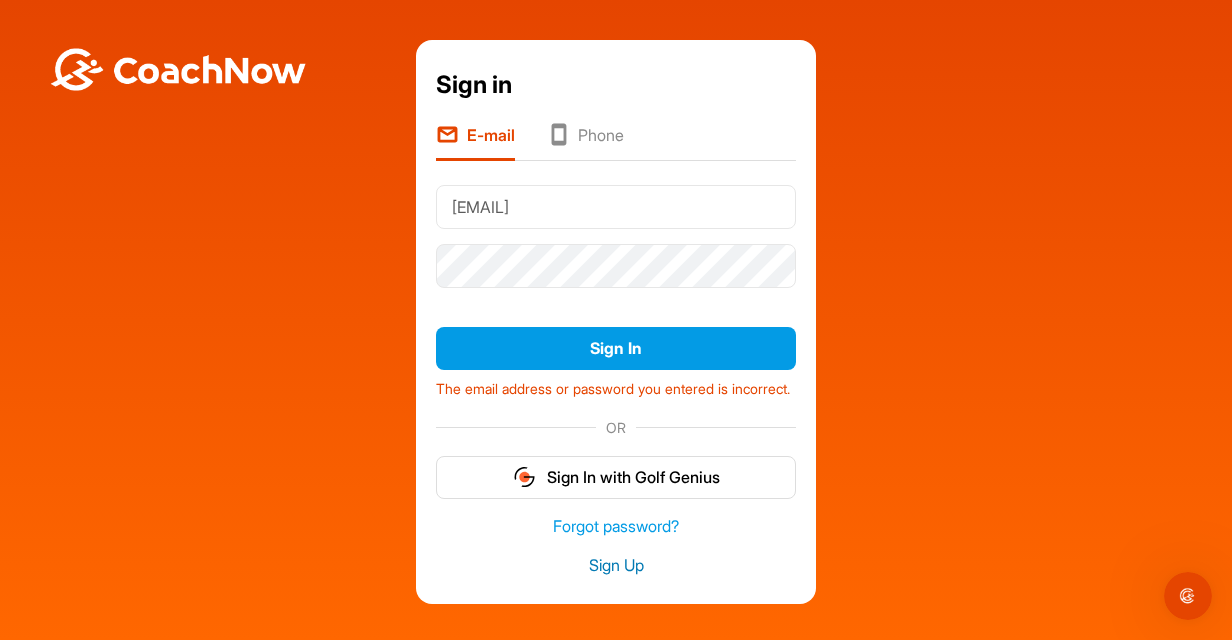 click on "Sign Up" at bounding box center [616, 565] 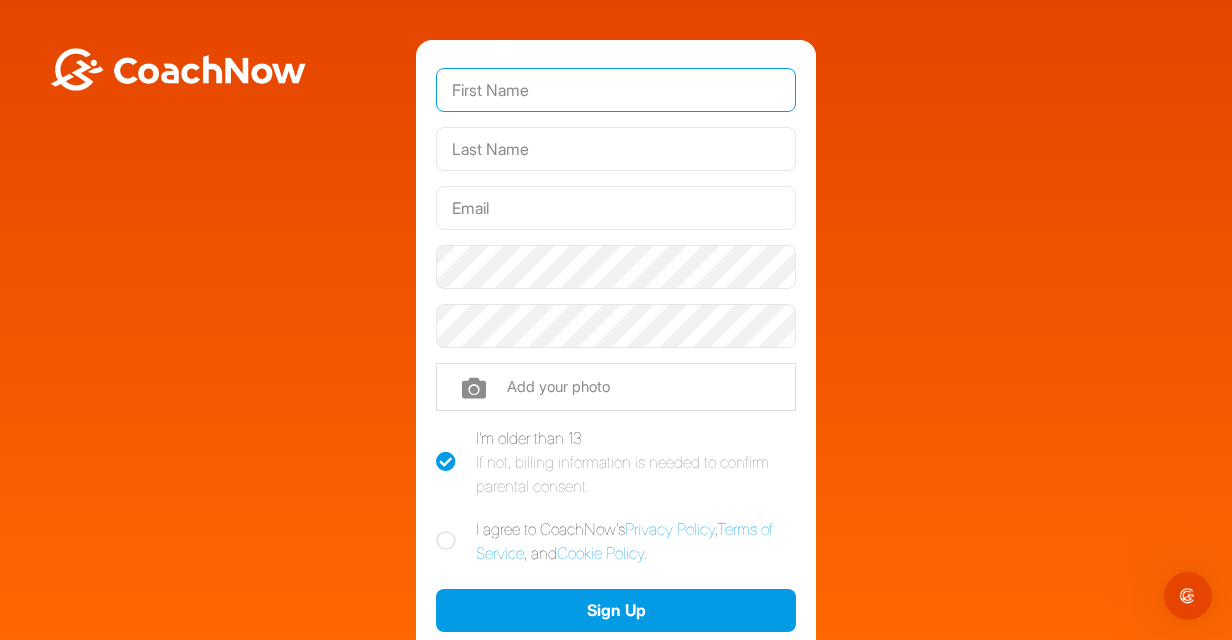click at bounding box center [616, 90] 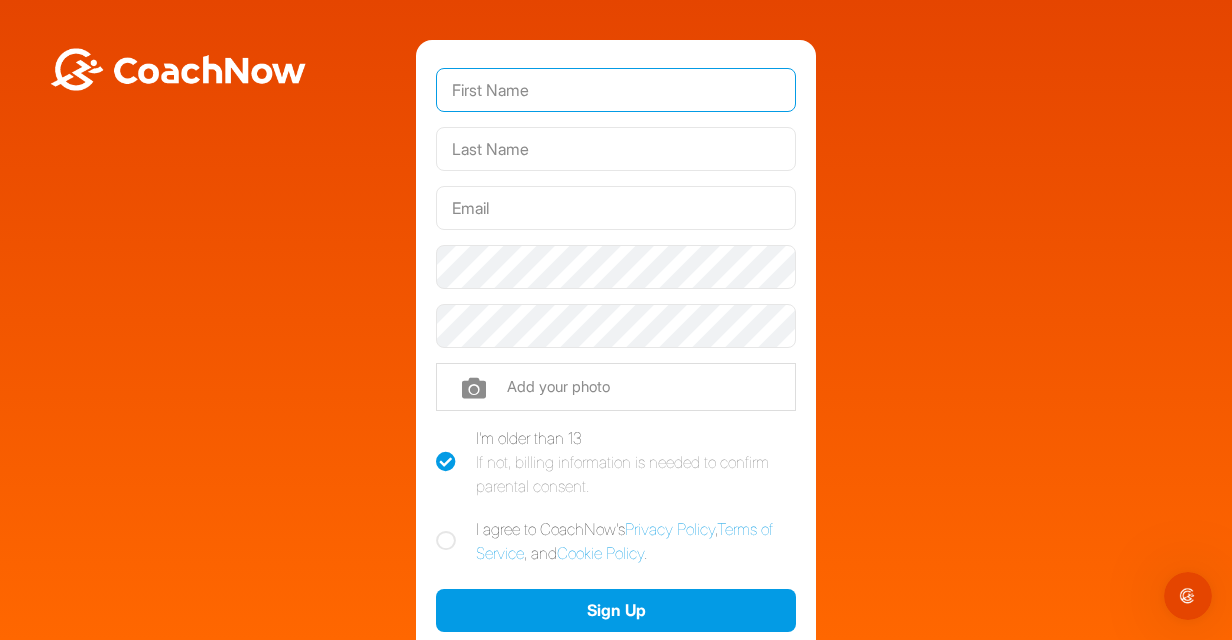 type on "Edward" 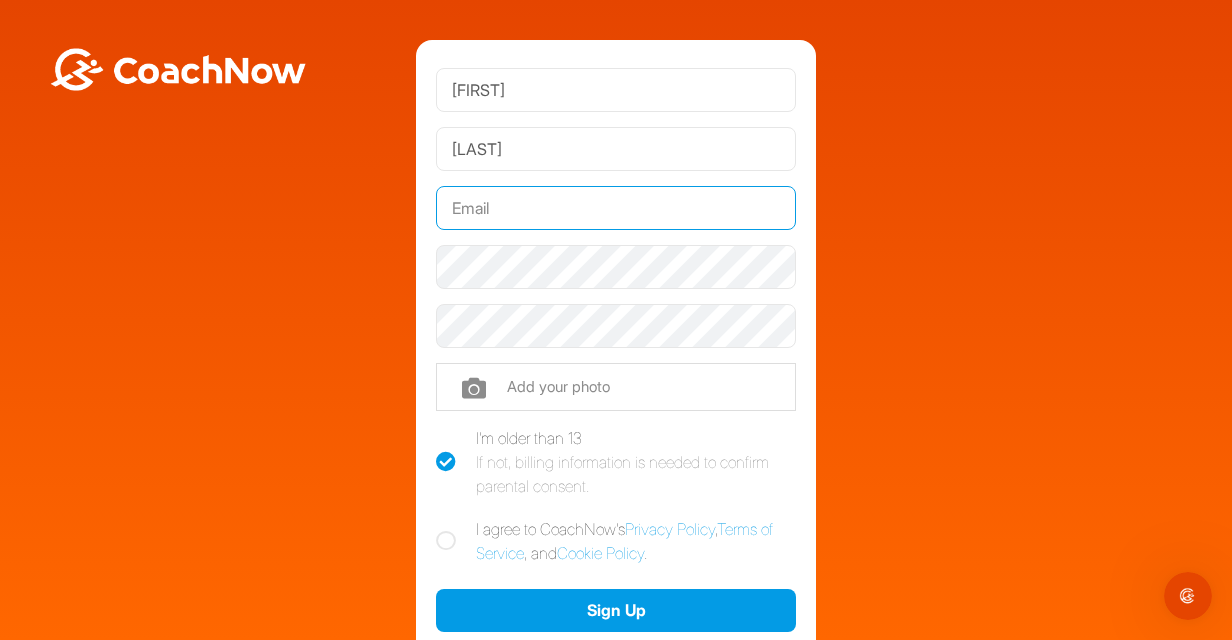 type on "ed.butts@genmills.com" 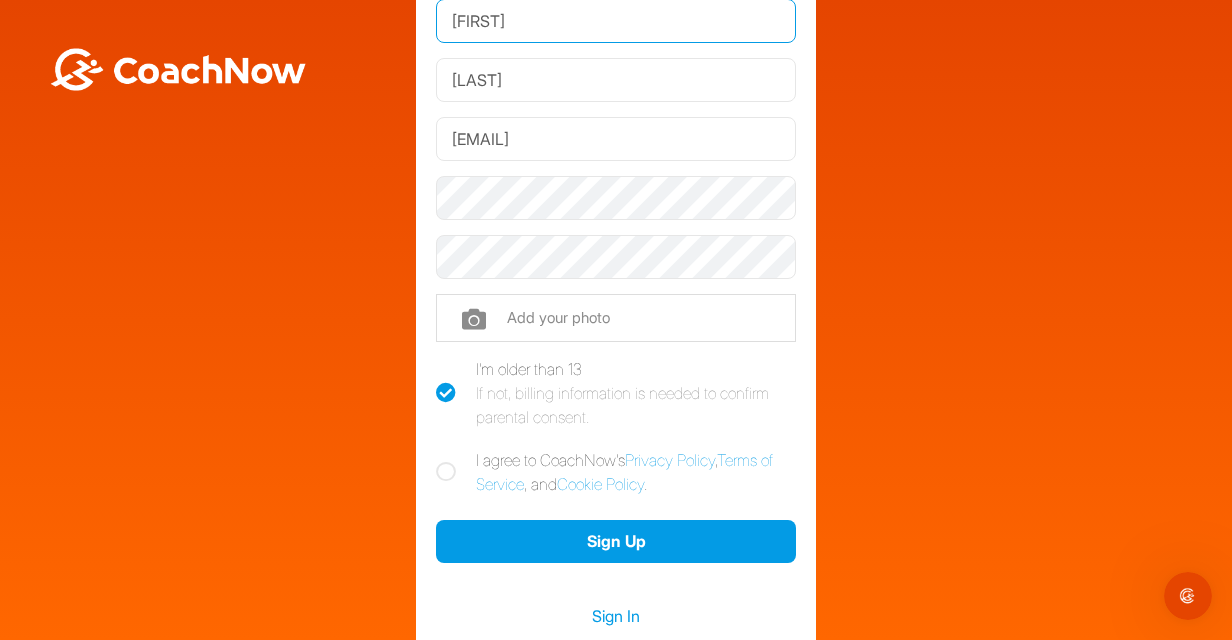 scroll, scrollTop: 100, scrollLeft: 0, axis: vertical 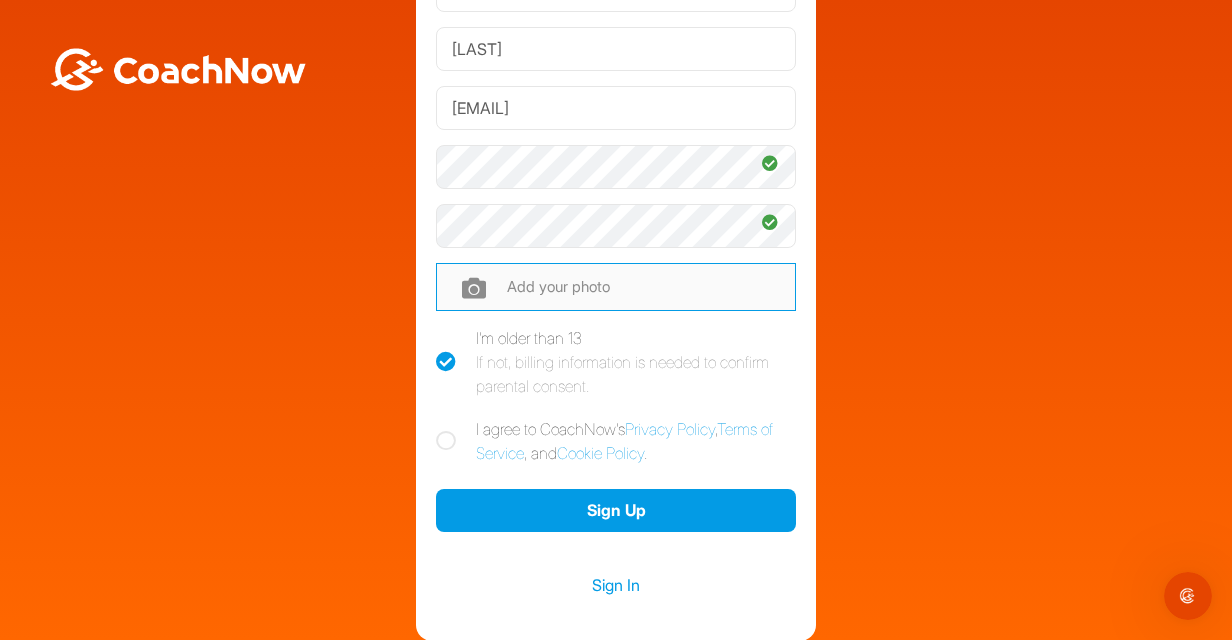click at bounding box center [616, 287] 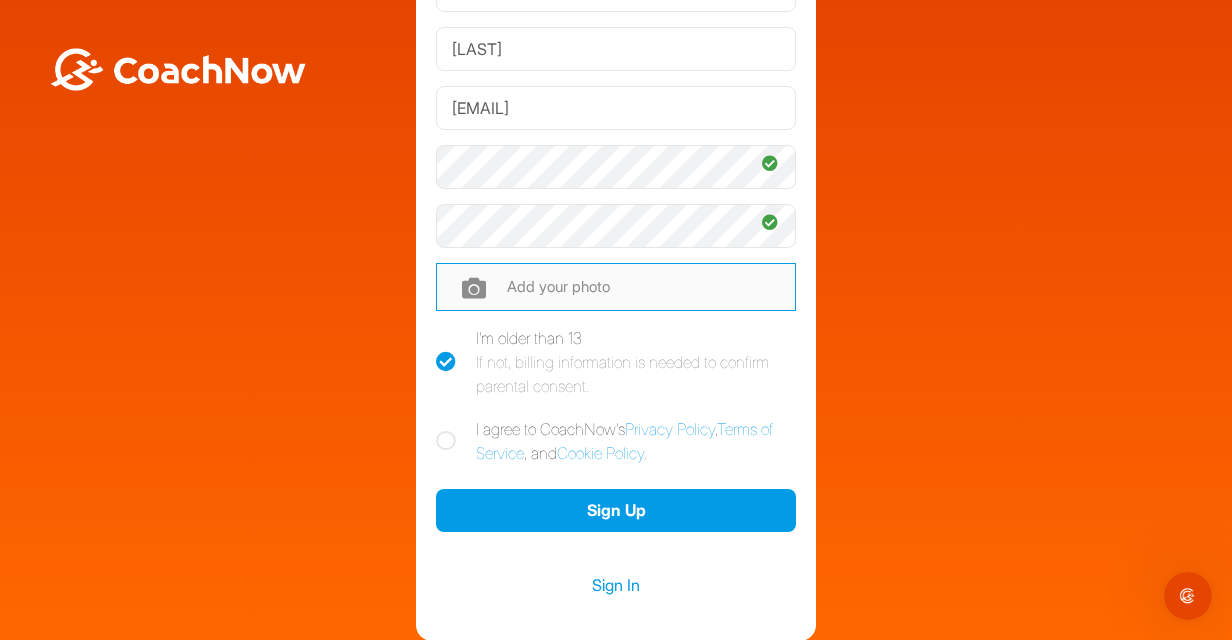 type on "C:\fakepath\Ed Butts 2023 pic.JPG" 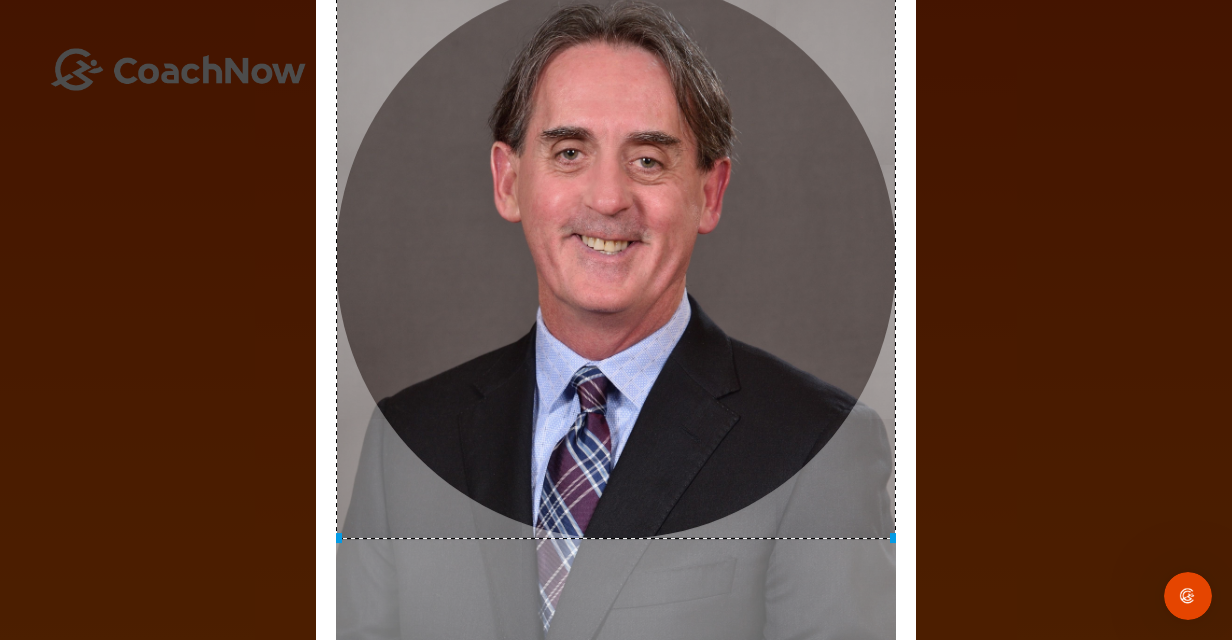 drag, startPoint x: 633, startPoint y: 48, endPoint x: 609, endPoint y: -8, distance: 60.926186 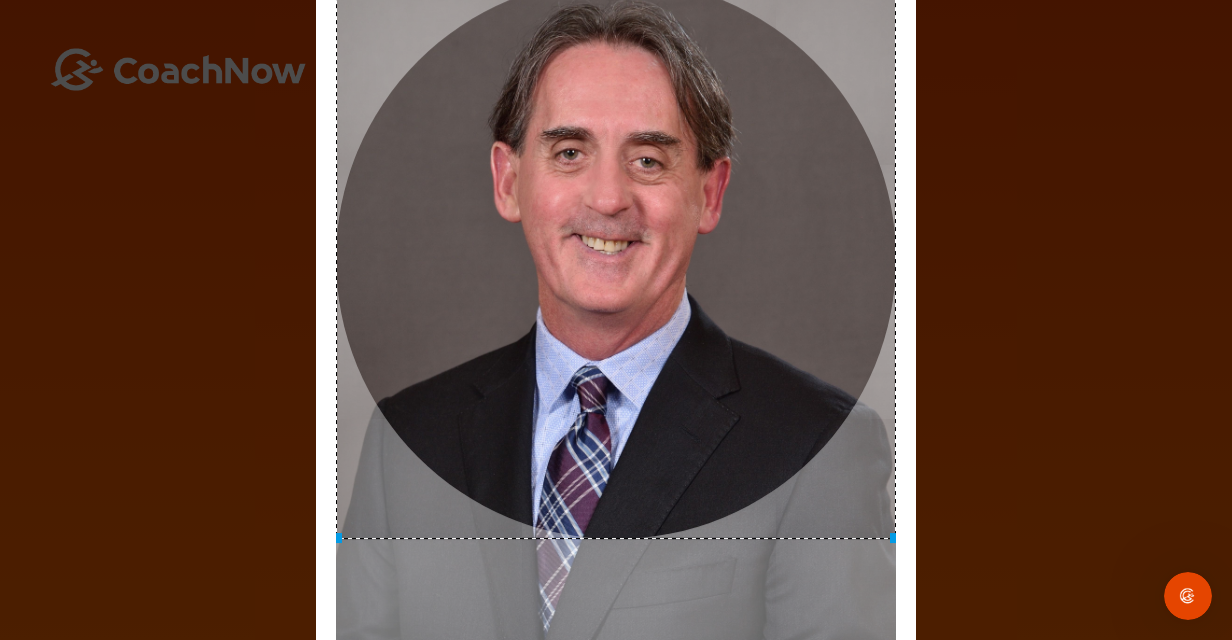 click on "Edward Butts ed.butts@genmills.com Phone +1 Phone Number (so your coach can contact you) Picture (recommended) I'm older than 13 If not, billing information is needed to confirm parental consent. I agree to CoachNow's  Privacy Policy ,  Terms of Service , and  Cookie Policy . Sign Up Sign In Terms of Service Privacy Policy Support Contact Us © 2025 CoachNow
Adjust Your Picture ✕ Set Picture Cancel" at bounding box center [616, 320] 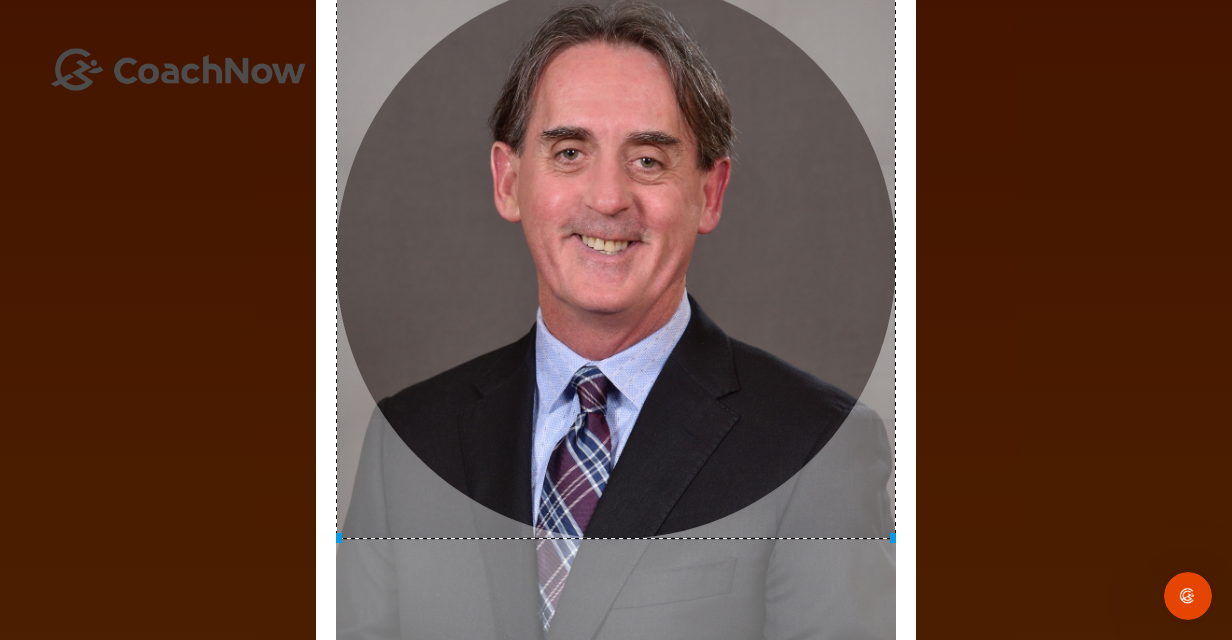 click 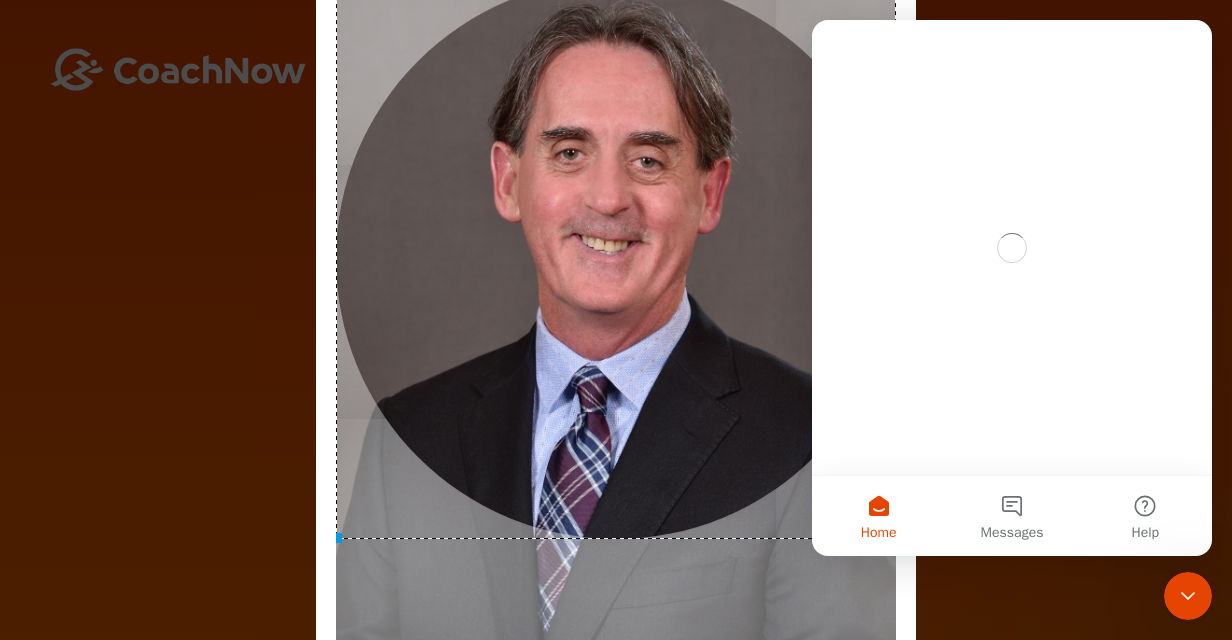 scroll, scrollTop: 0, scrollLeft: 0, axis: both 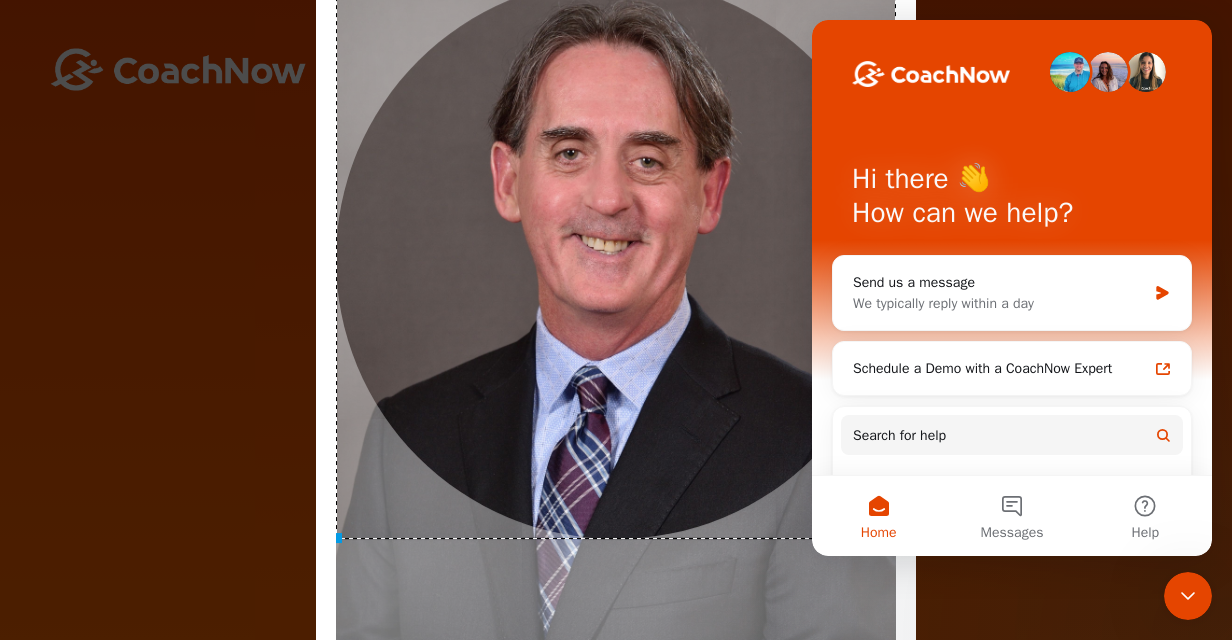 click on "Adjust Your Picture ✕ Set Picture Cancel" at bounding box center [616, 320] 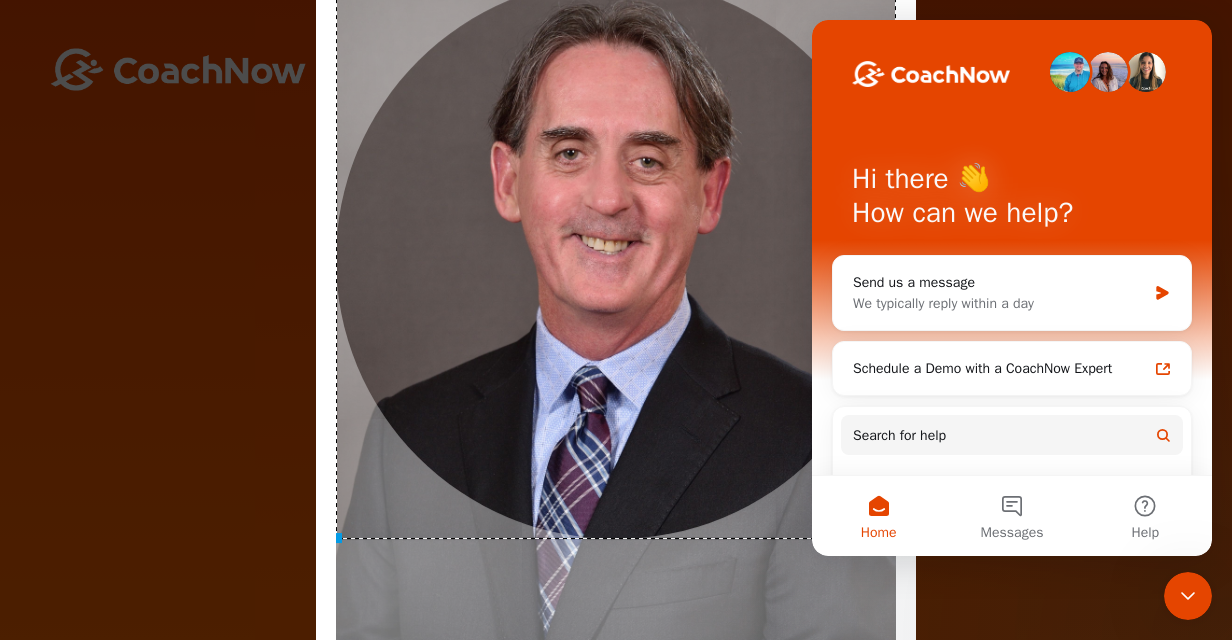 click at bounding box center (616, 315) 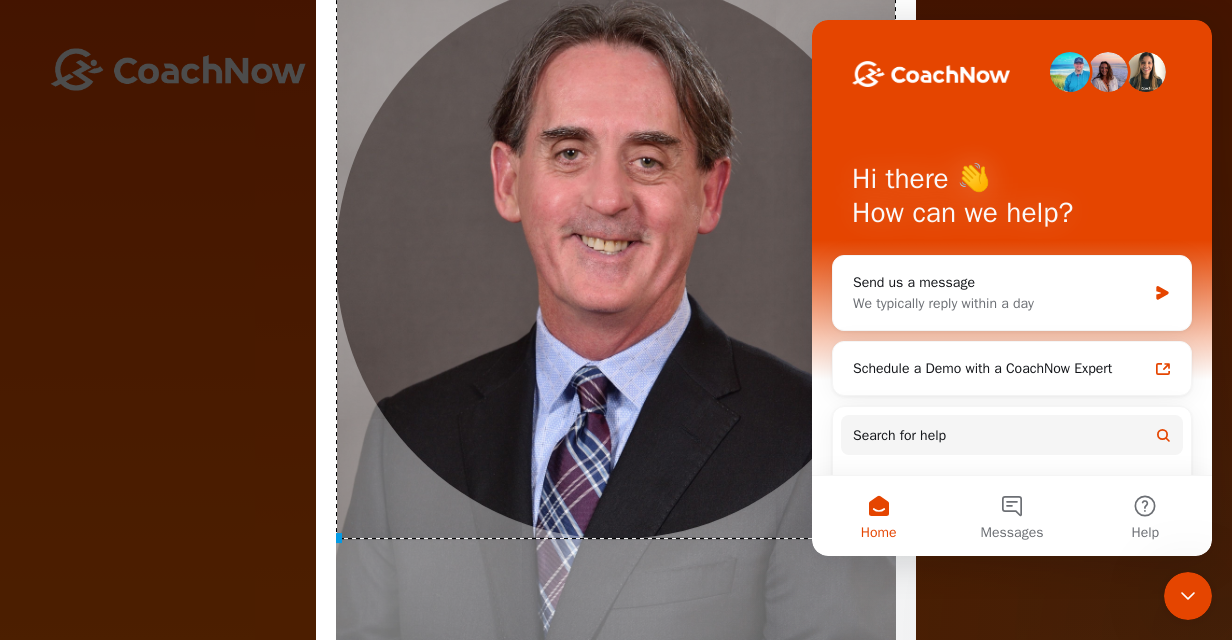 click on "Adjust Your Picture ✕ Set Picture Cancel" at bounding box center (616, 320) 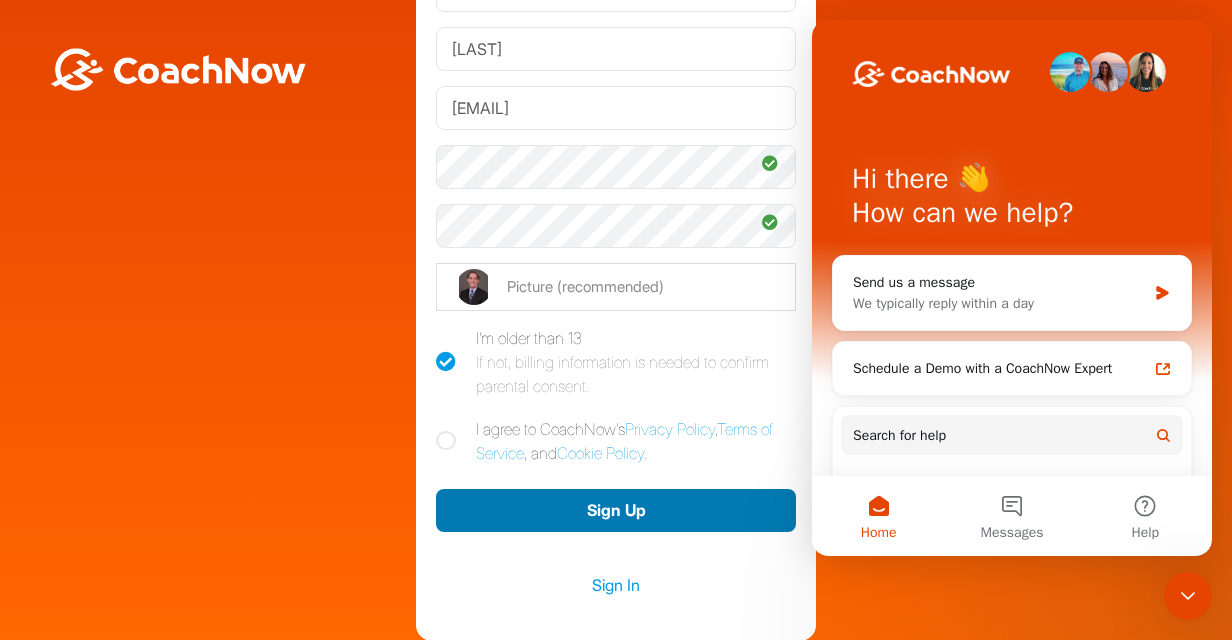 click on "Sign Up" at bounding box center [616, 510] 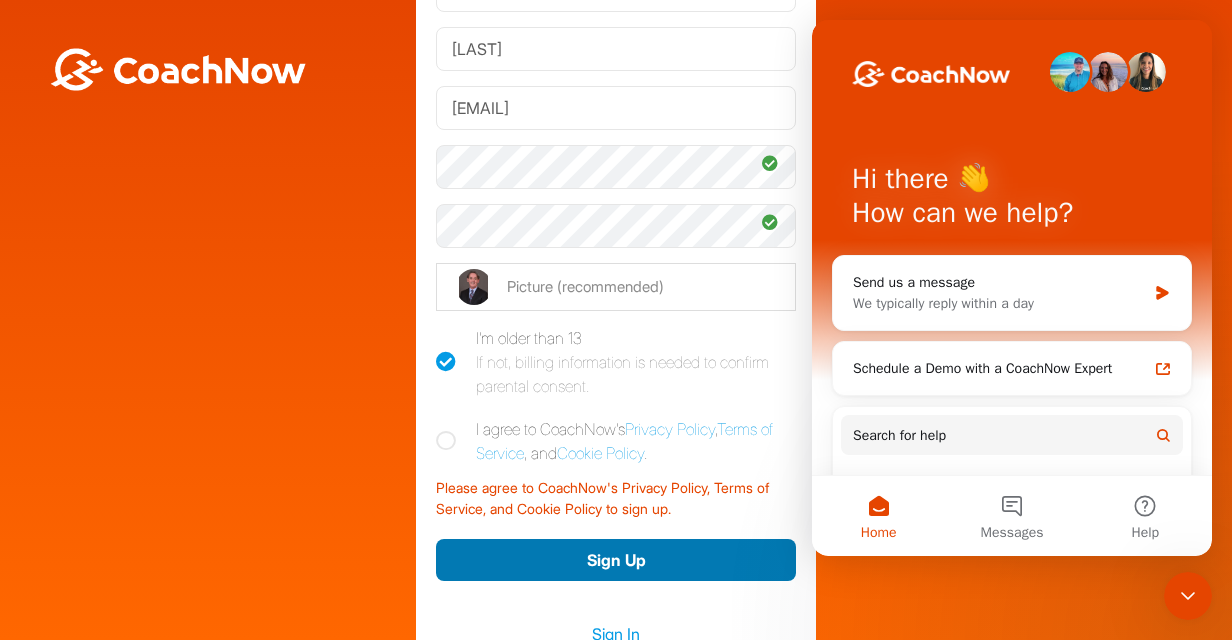 click on "Sign Up" at bounding box center [616, 560] 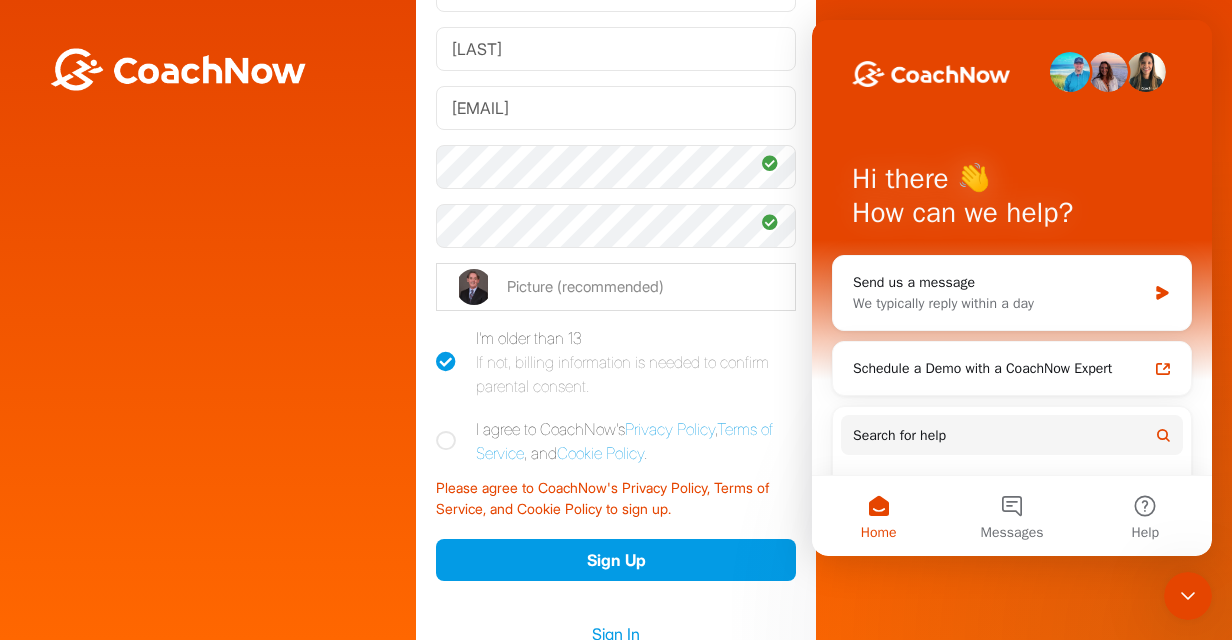 click at bounding box center [446, 441] 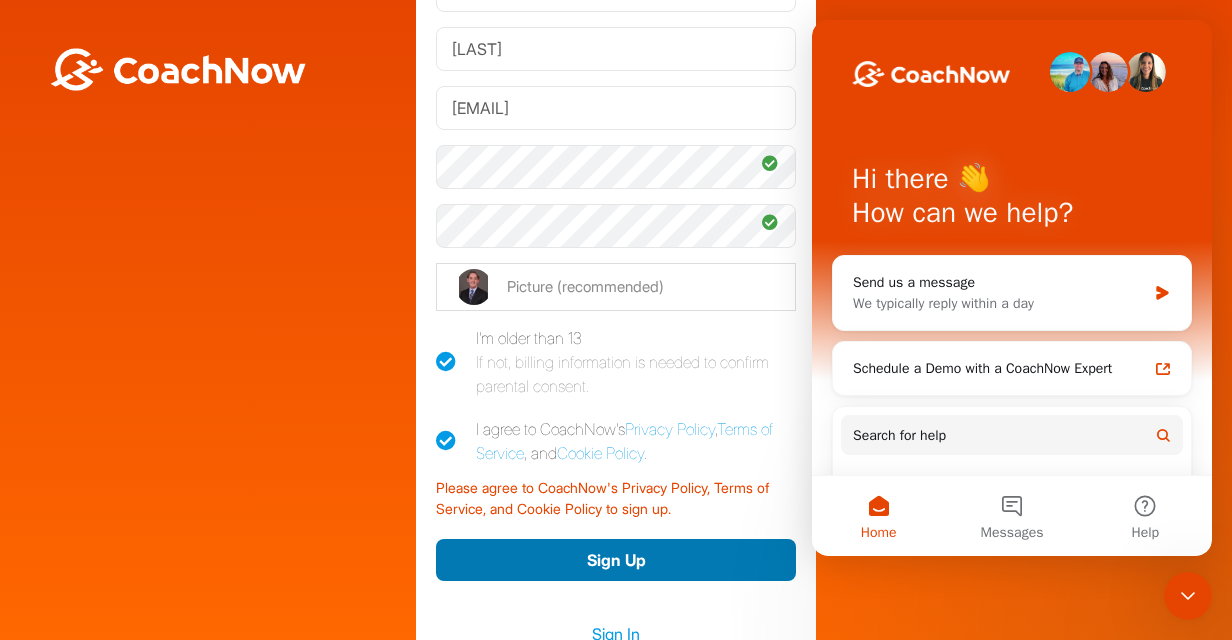 click on "Sign Up" at bounding box center [616, 560] 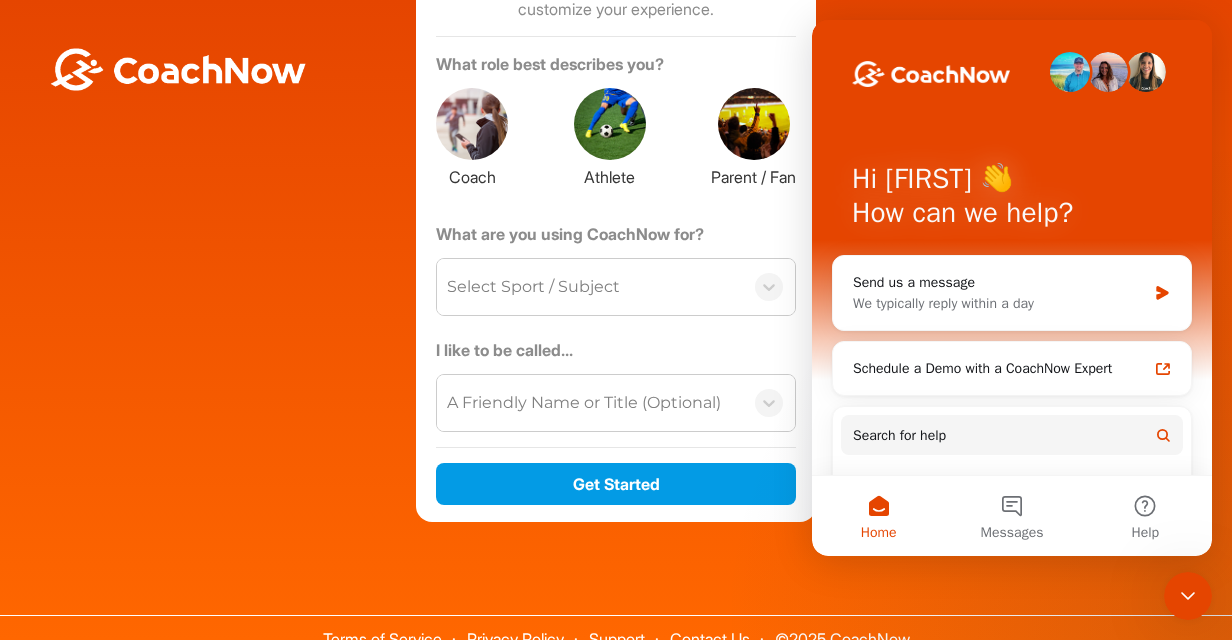scroll, scrollTop: 150, scrollLeft: 0, axis: vertical 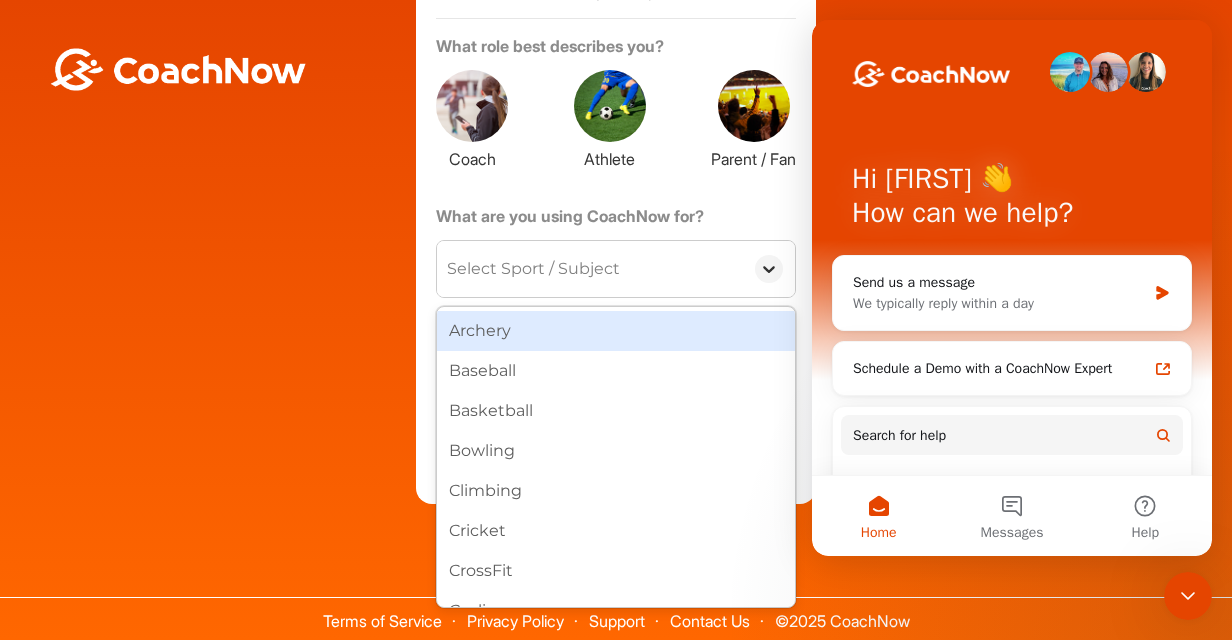 click 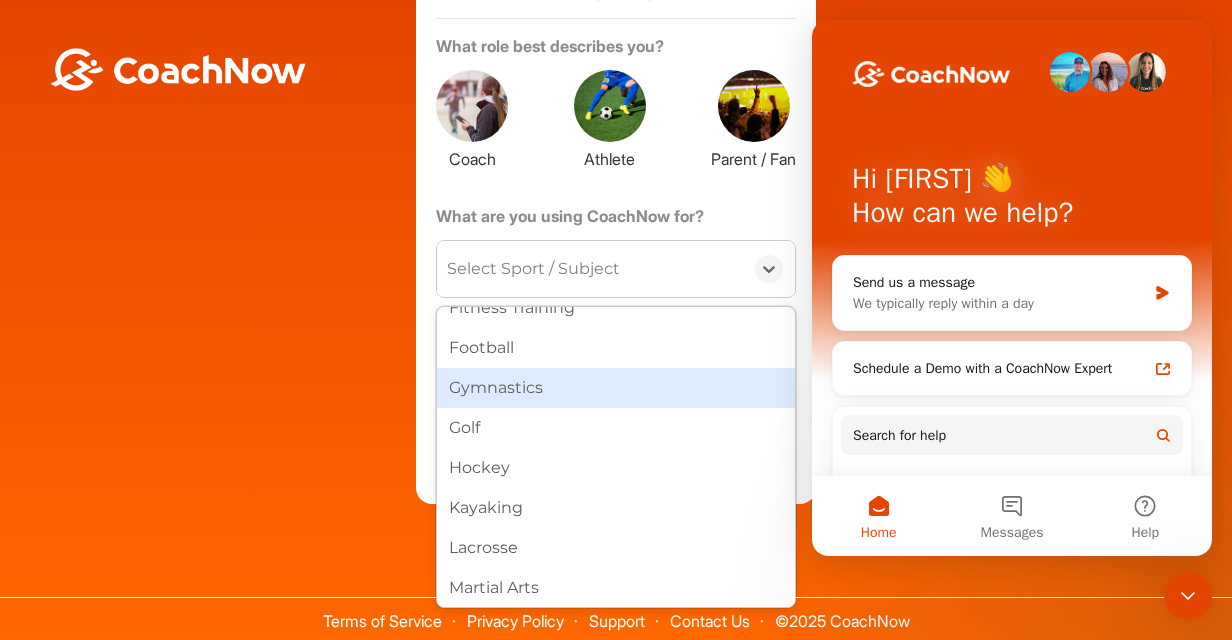 scroll, scrollTop: 500, scrollLeft: 0, axis: vertical 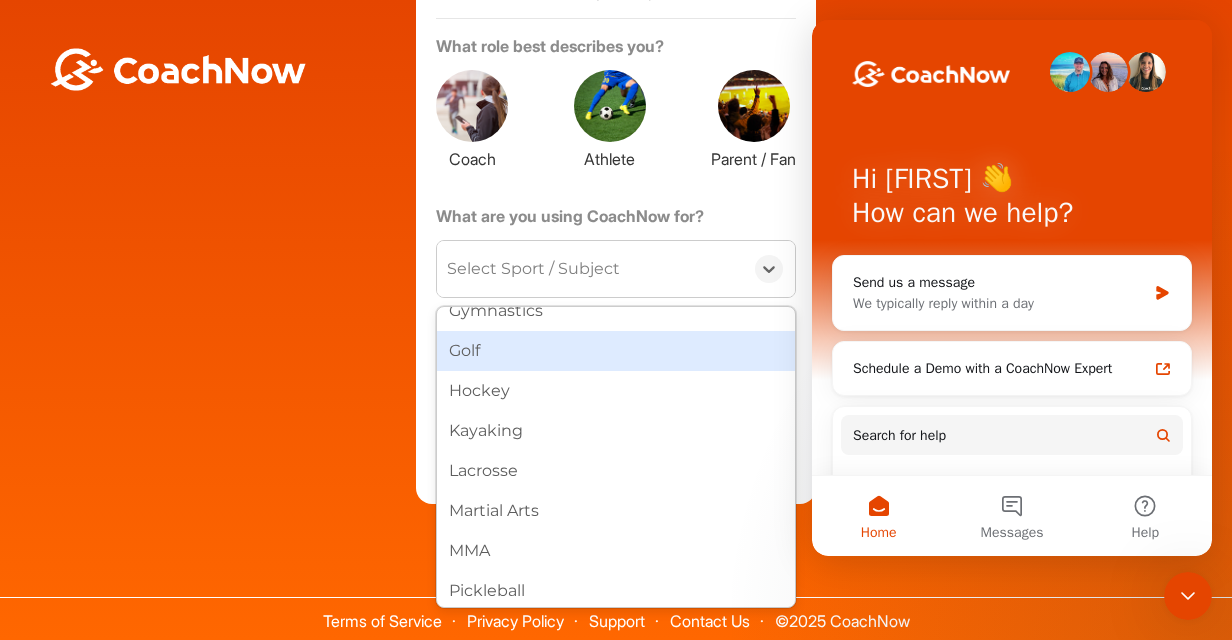 click on "Golf" at bounding box center (616, 351) 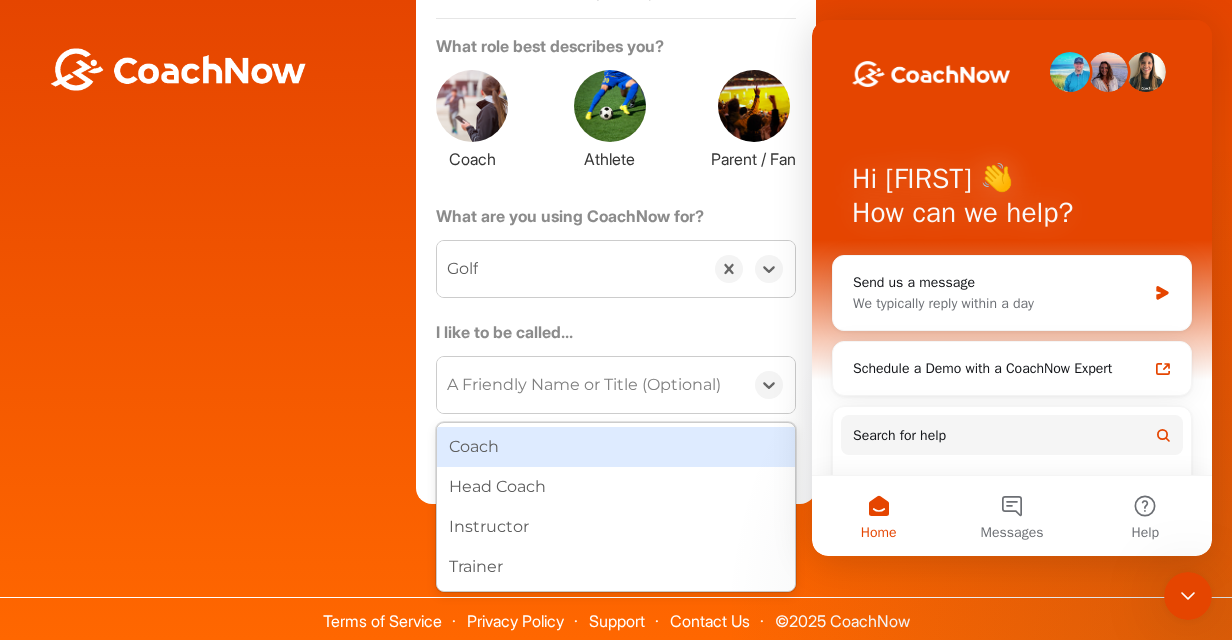 click on "A Friendly Name or Title (Optional)" at bounding box center [584, 385] 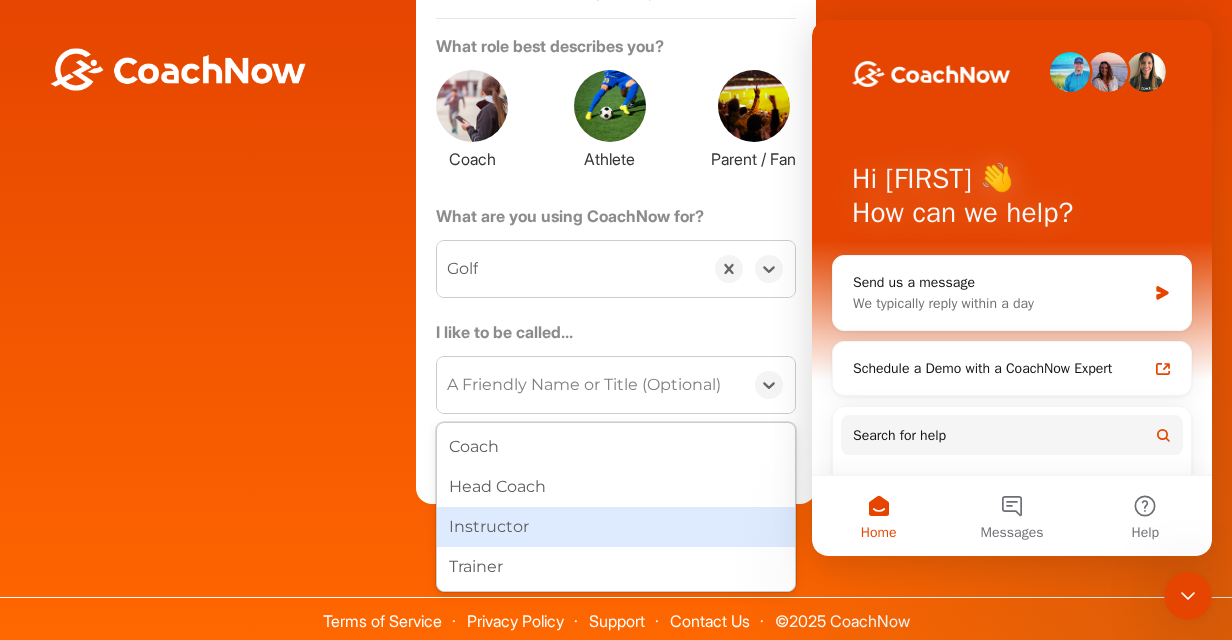 drag, startPoint x: 788, startPoint y: 536, endPoint x: 793, endPoint y: 522, distance: 14.866069 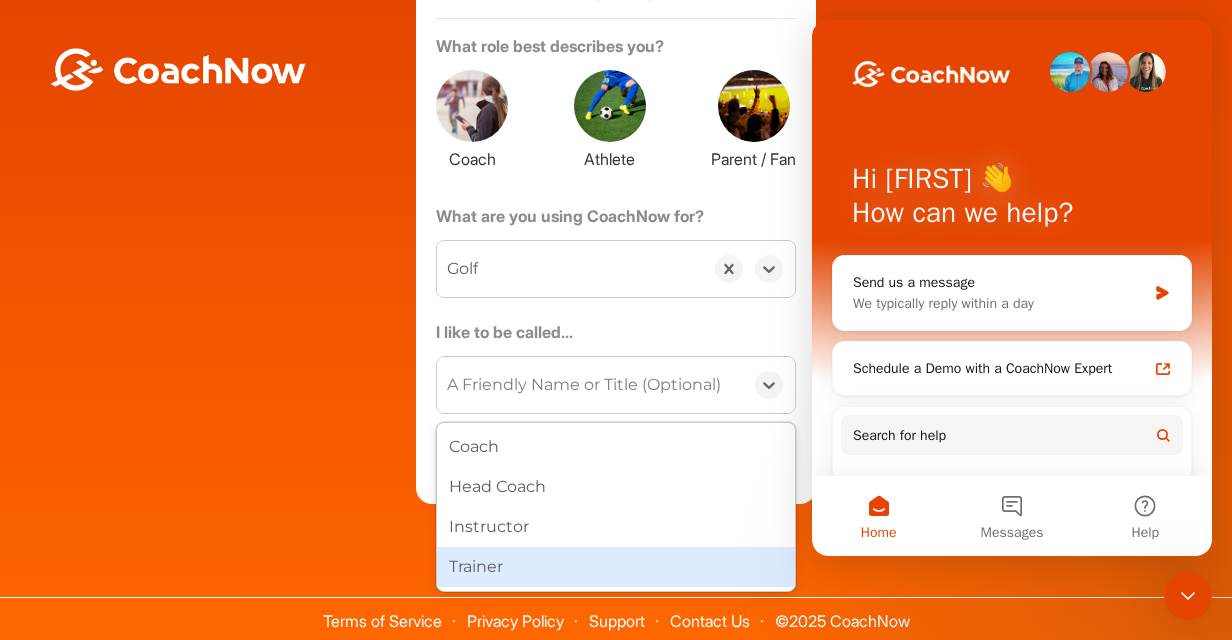 click on "Trainer" at bounding box center (616, 567) 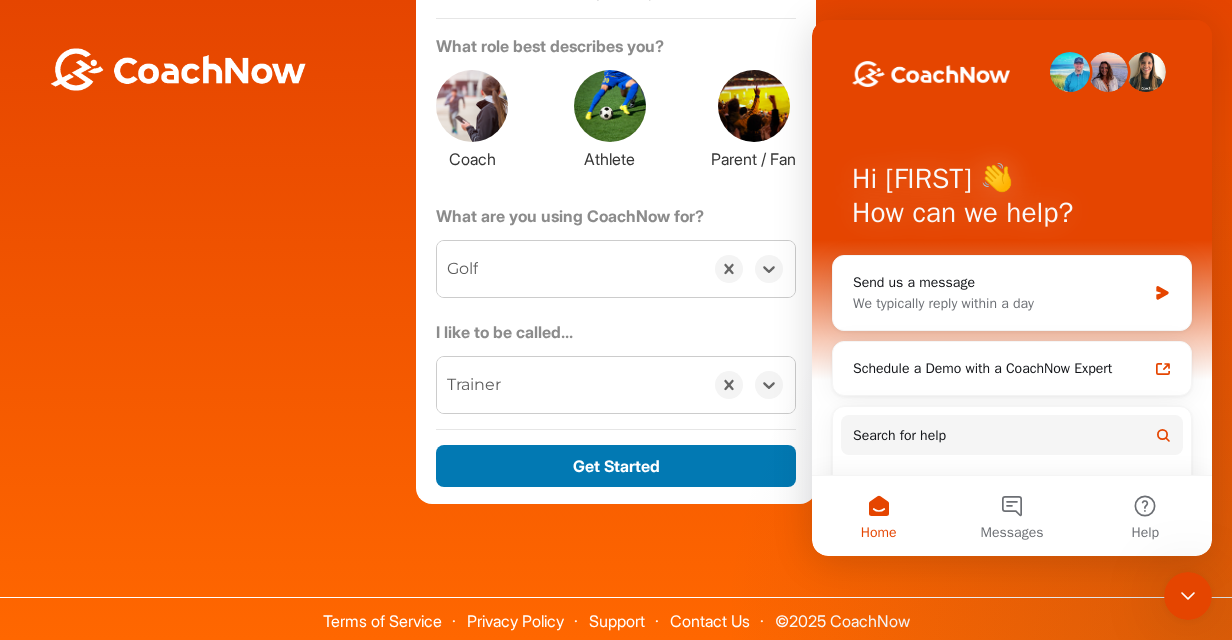 click on "Get Started" at bounding box center (616, 466) 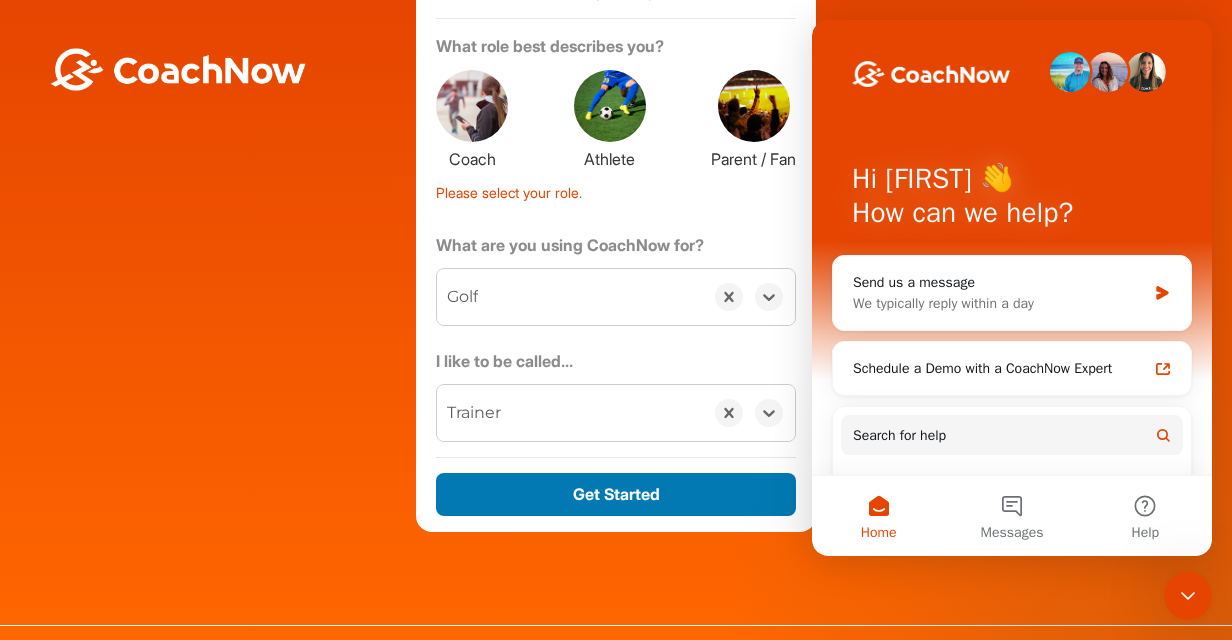 click on "Get Started" at bounding box center [616, 494] 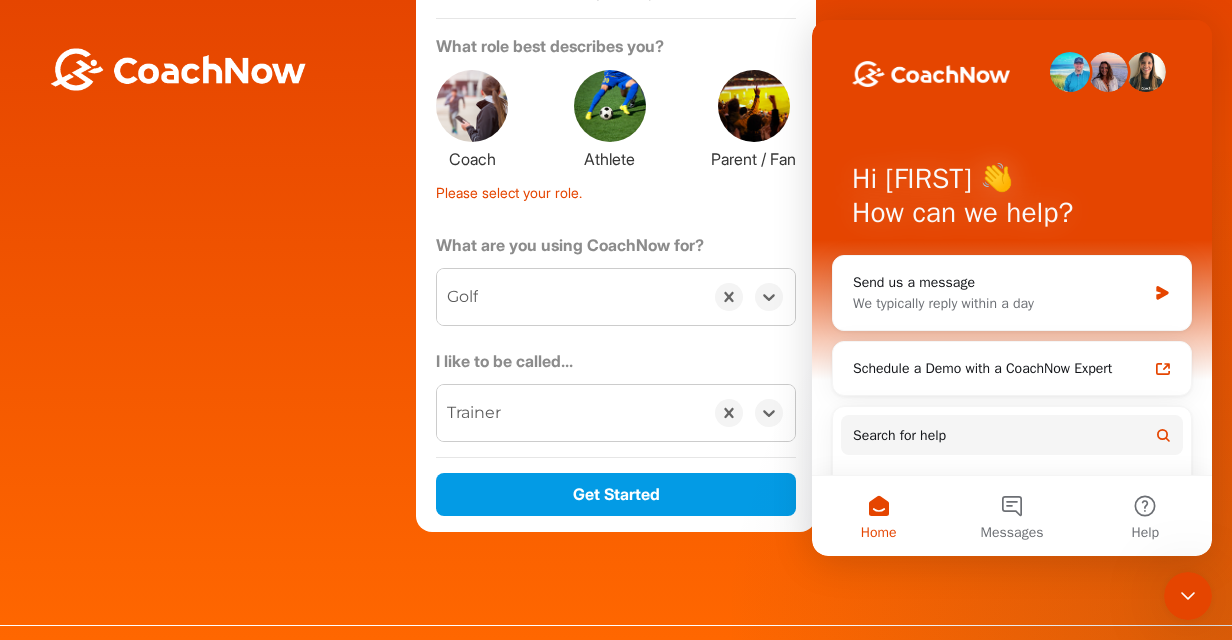 click on "Hi Edward 👋 How can we help?" at bounding box center (1012, 200) 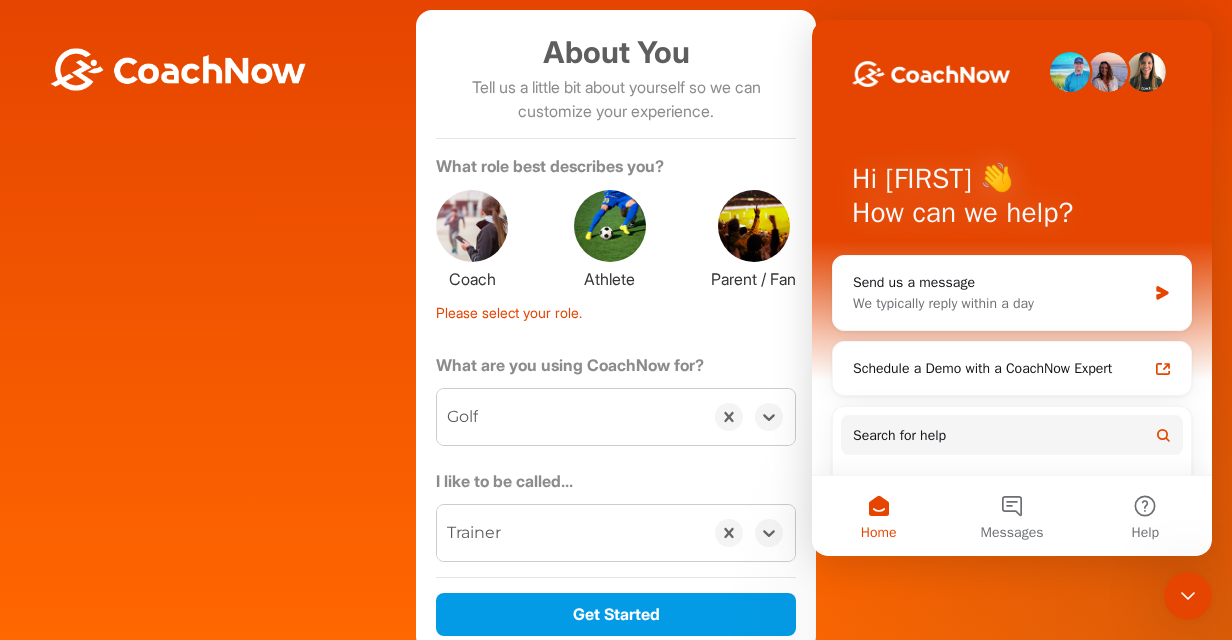 scroll, scrollTop: 0, scrollLeft: 0, axis: both 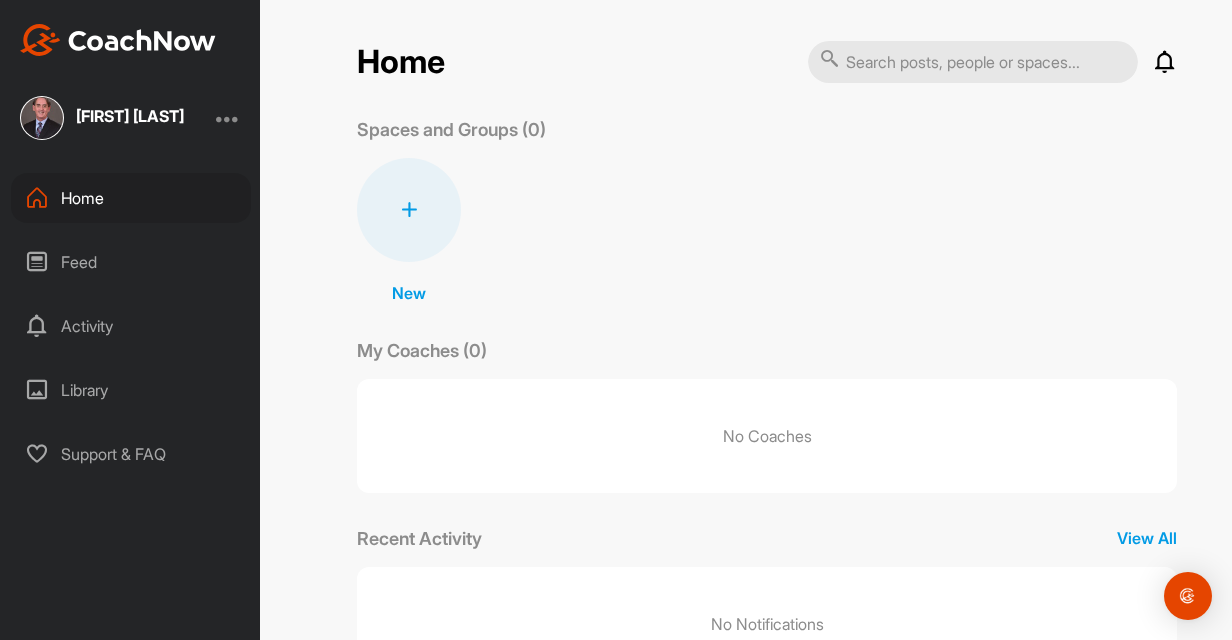 click on "Home" at bounding box center [131, 198] 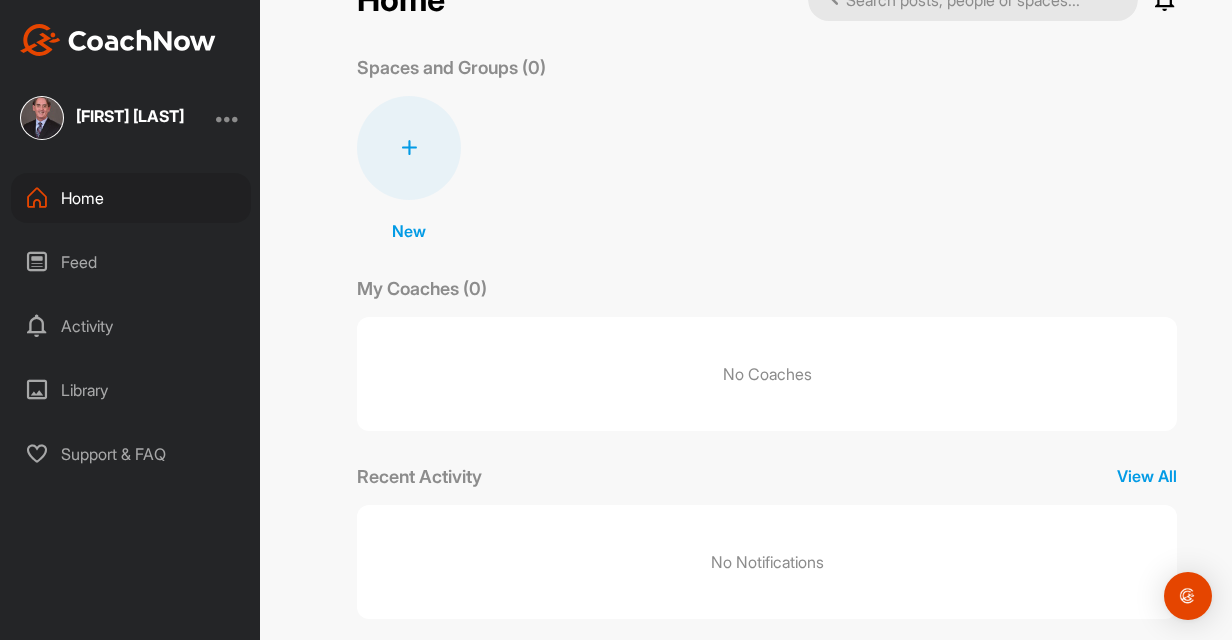 scroll, scrollTop: 86, scrollLeft: 0, axis: vertical 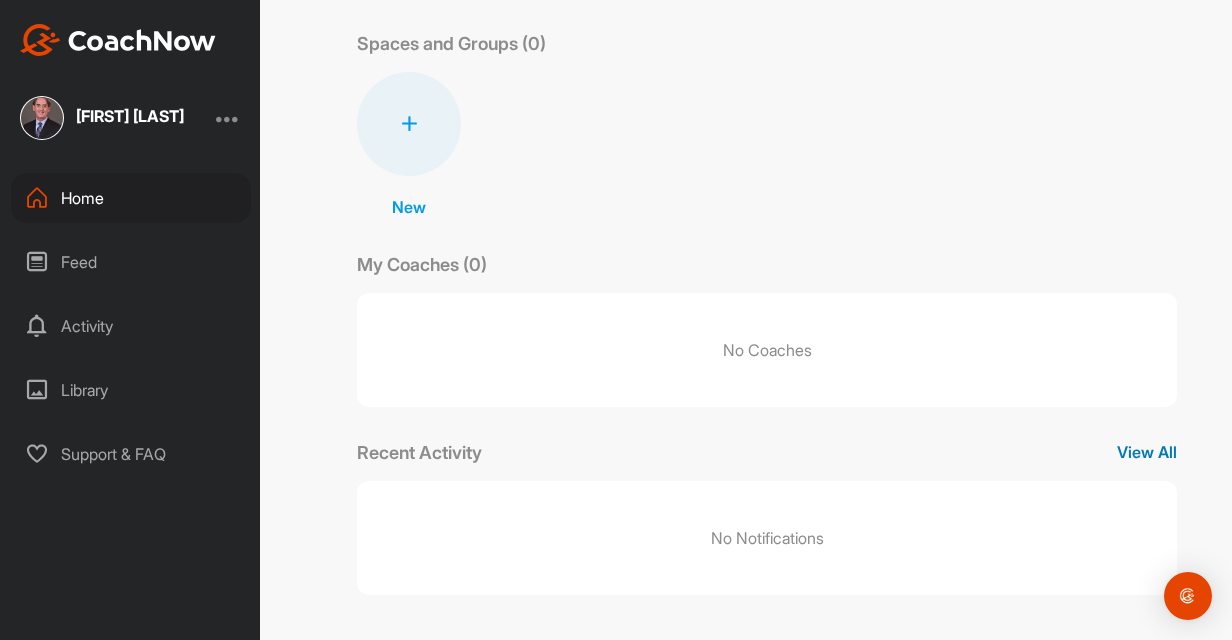 click on "Recent Activity View All" at bounding box center [767, 452] 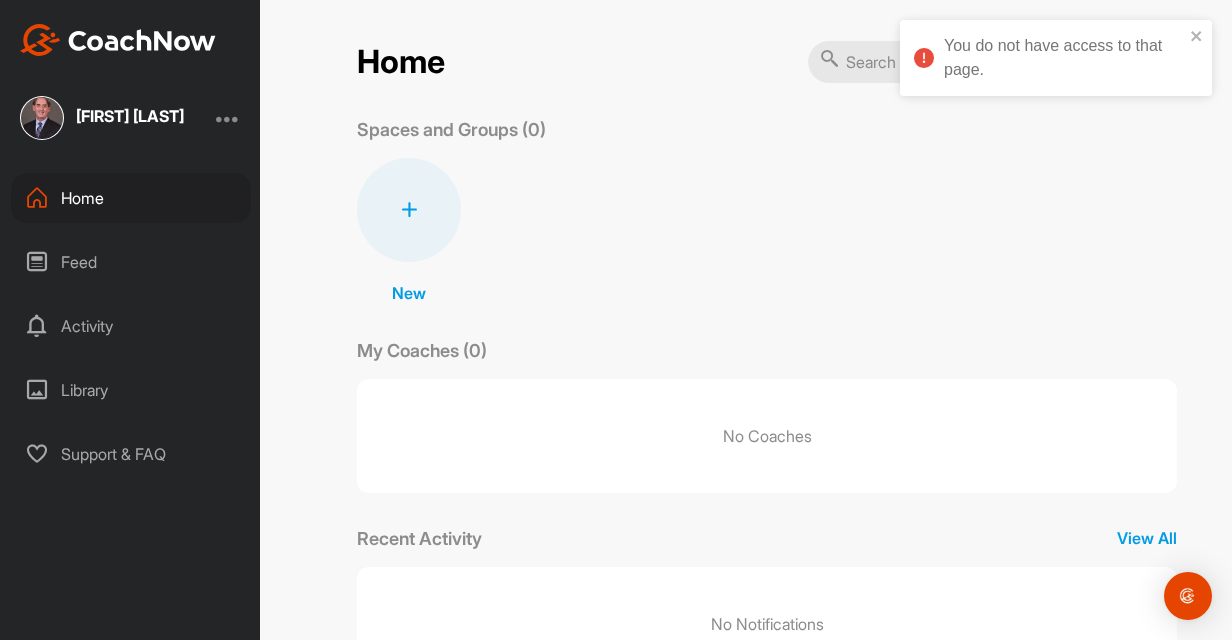 scroll, scrollTop: 0, scrollLeft: 0, axis: both 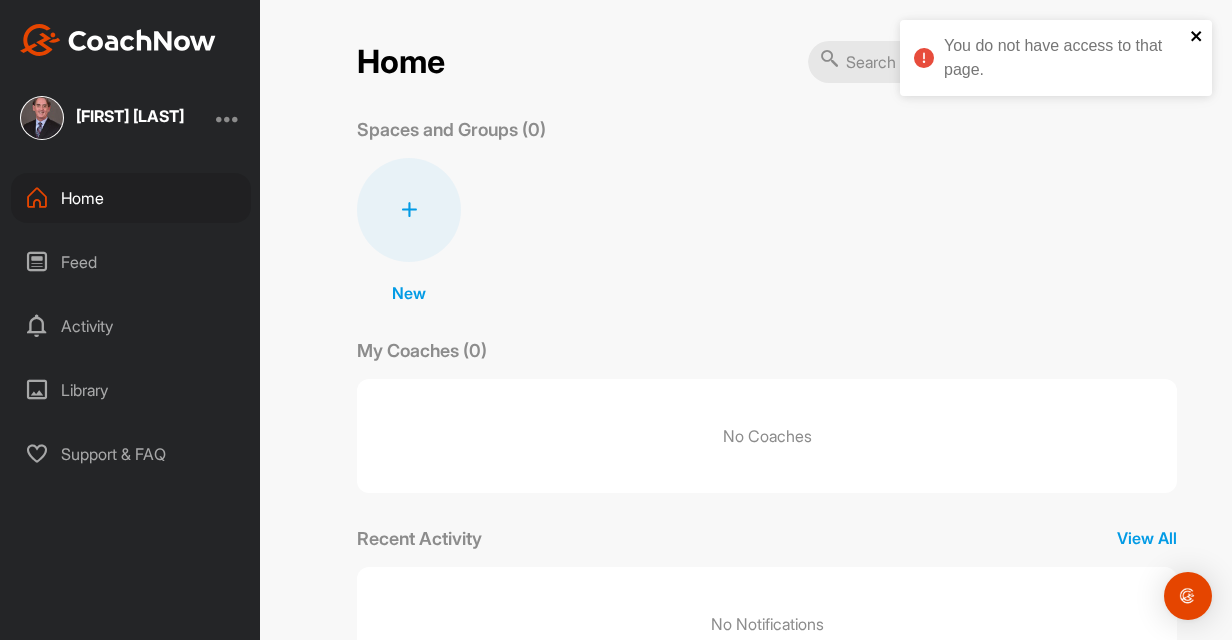 click 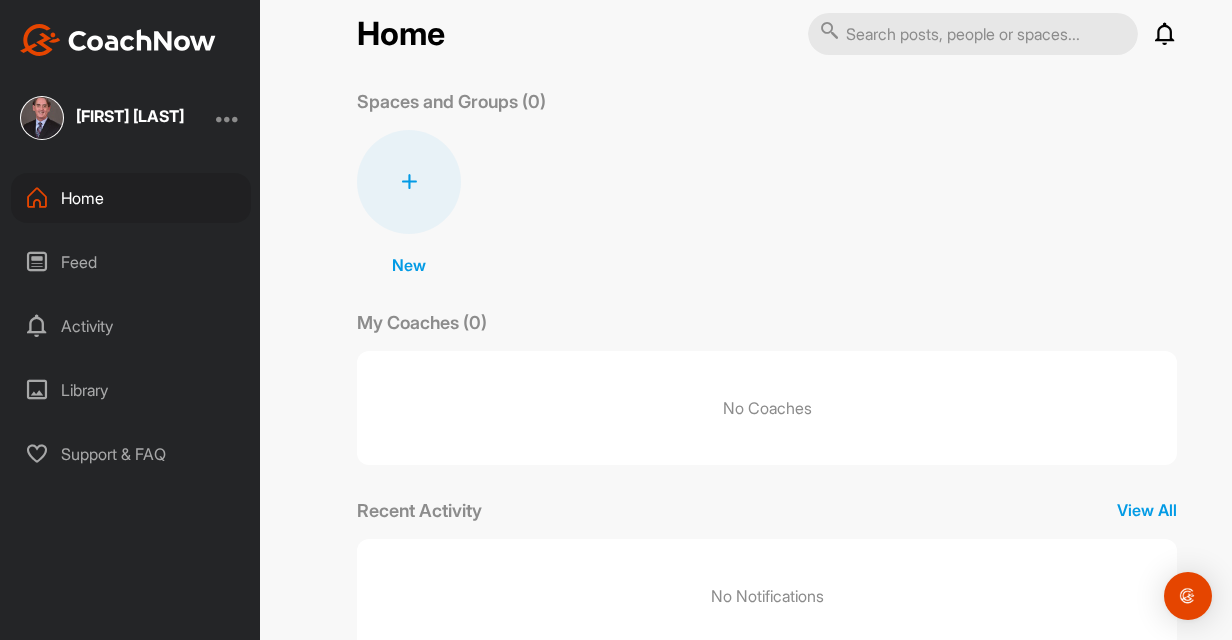 scroll, scrollTop: 0, scrollLeft: 0, axis: both 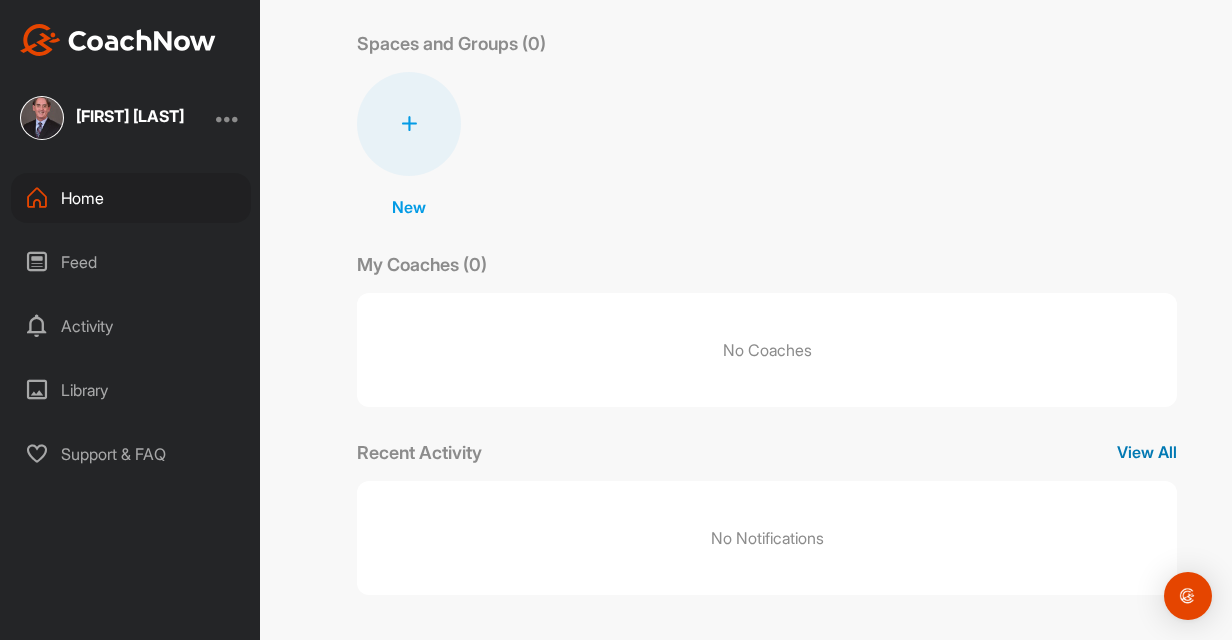click on "View All" at bounding box center (1147, 452) 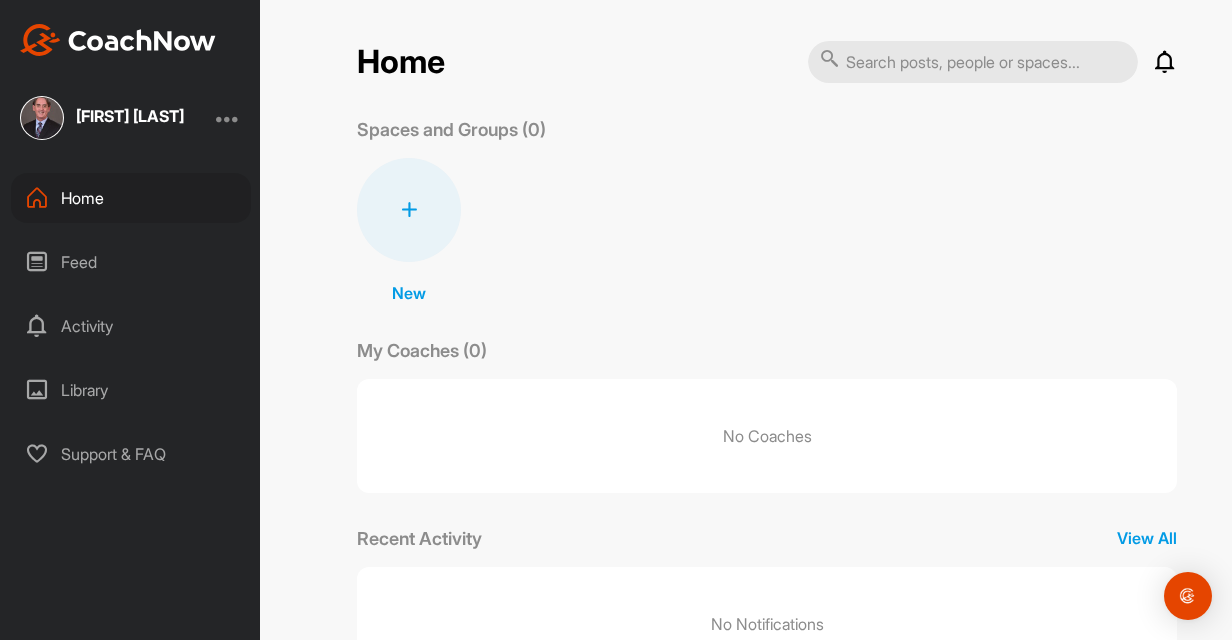 click at bounding box center [409, 210] 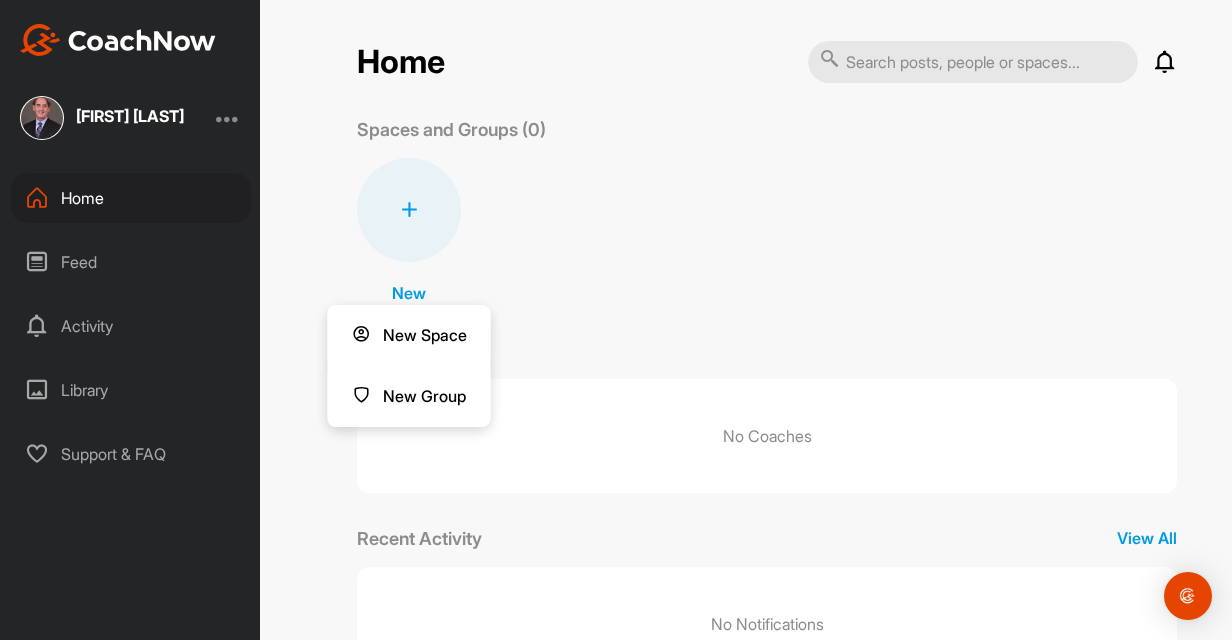 click on "Home Notifications Invitations No Notifications   View All   Spaces and Groups (0) New New Space New Group My Coaches (0) No Coaches Recent Activity View All No Notifications" at bounding box center [767, 360] 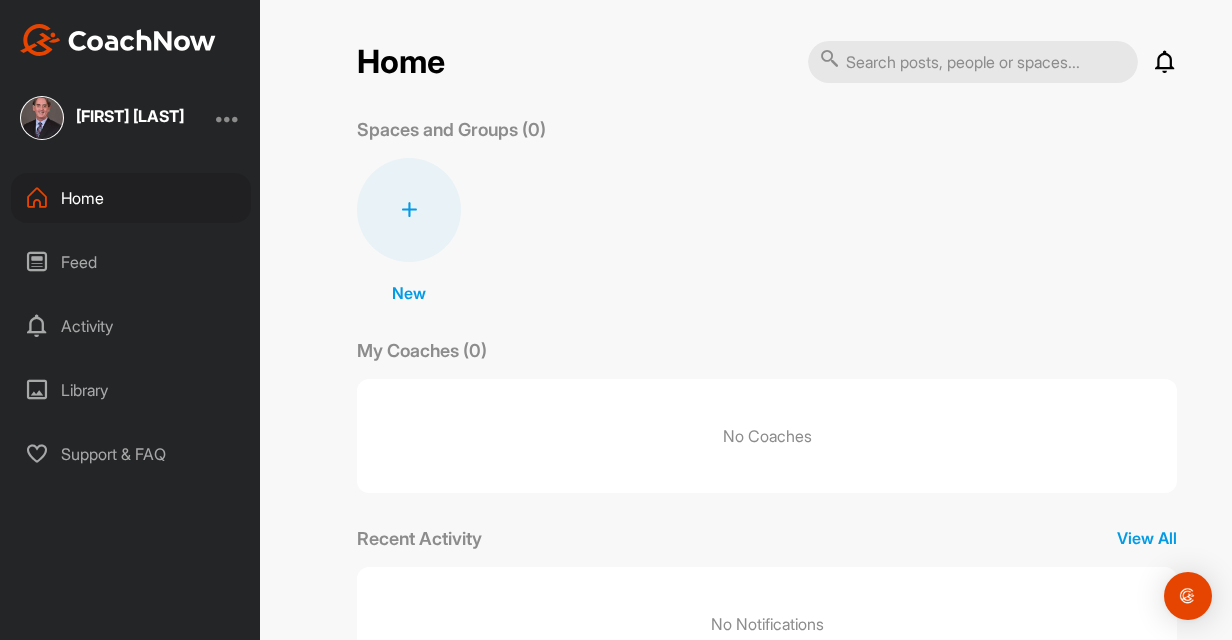 click at bounding box center [973, 62] 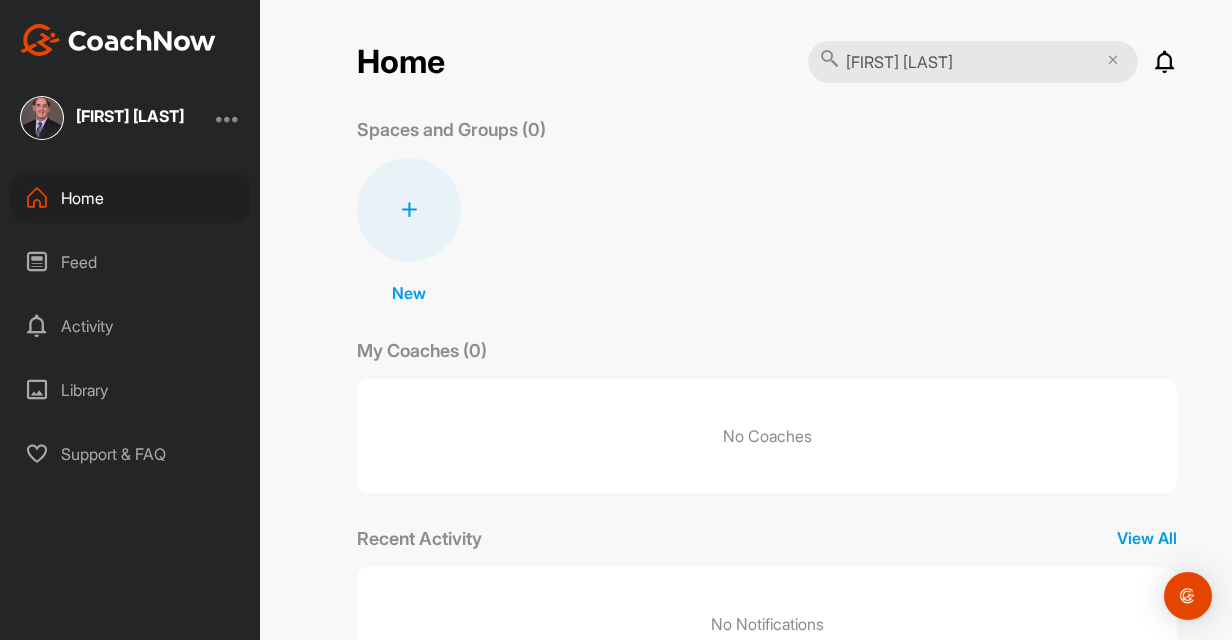 type on "katie white" 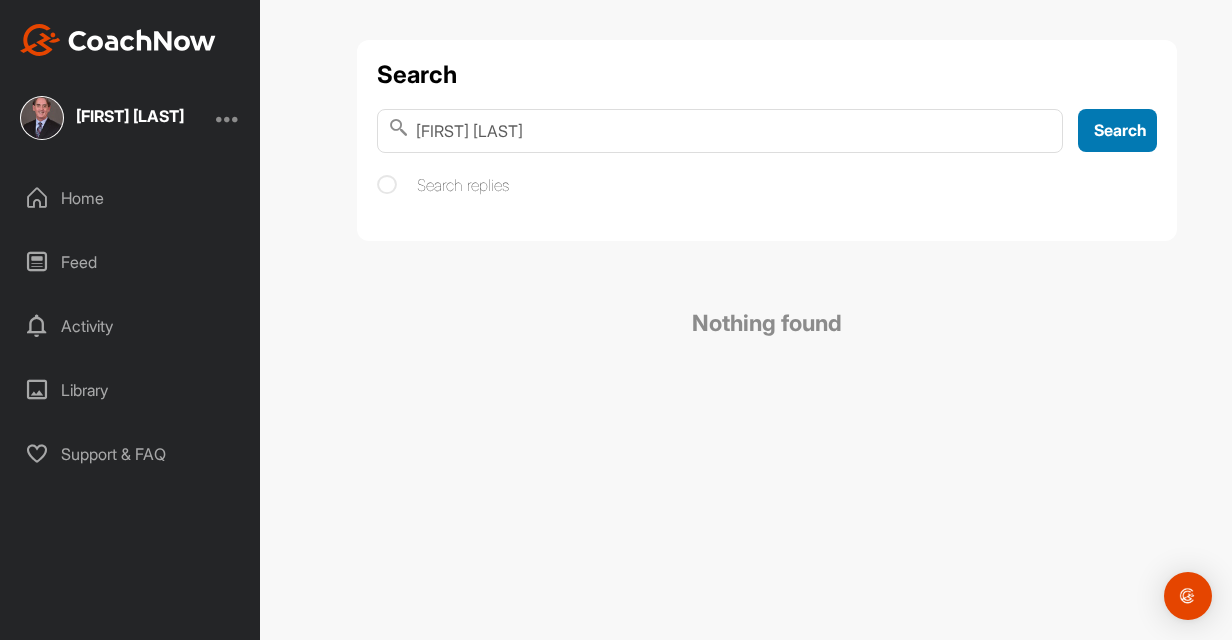 click on "Search" at bounding box center (1120, 130) 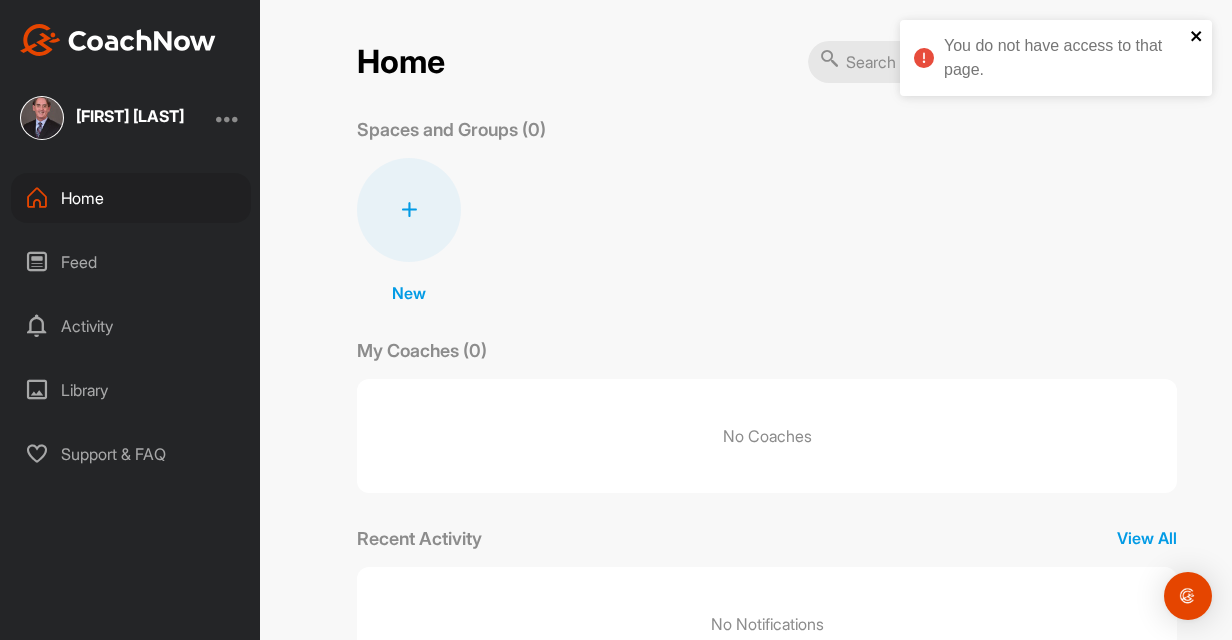 click 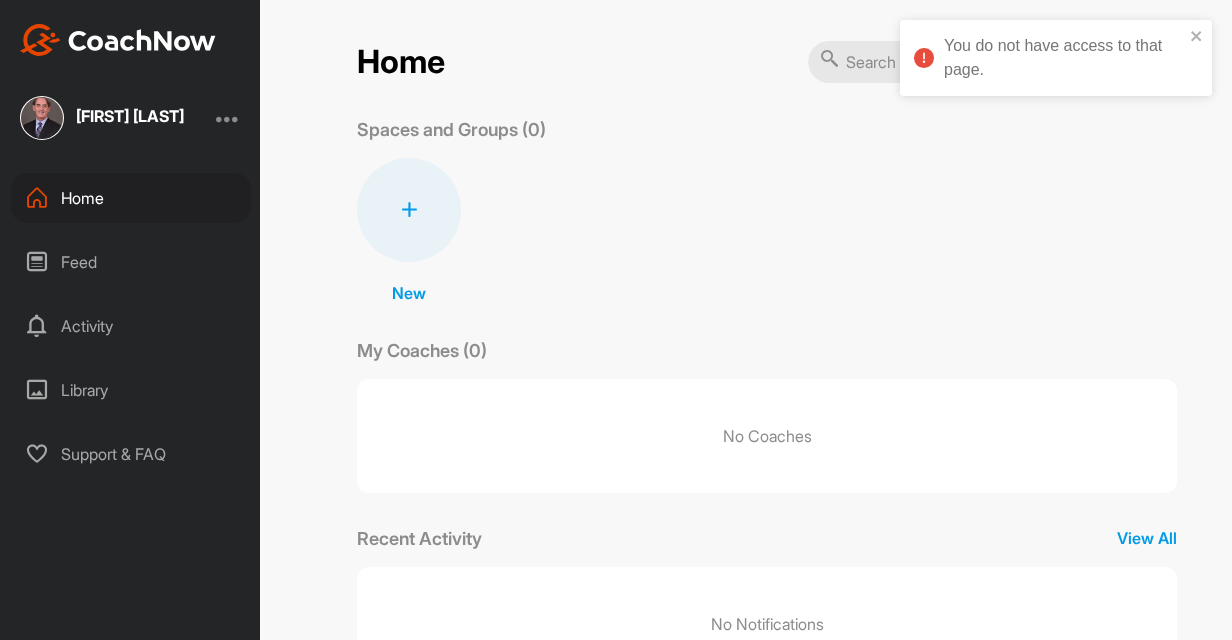 scroll, scrollTop: 0, scrollLeft: 0, axis: both 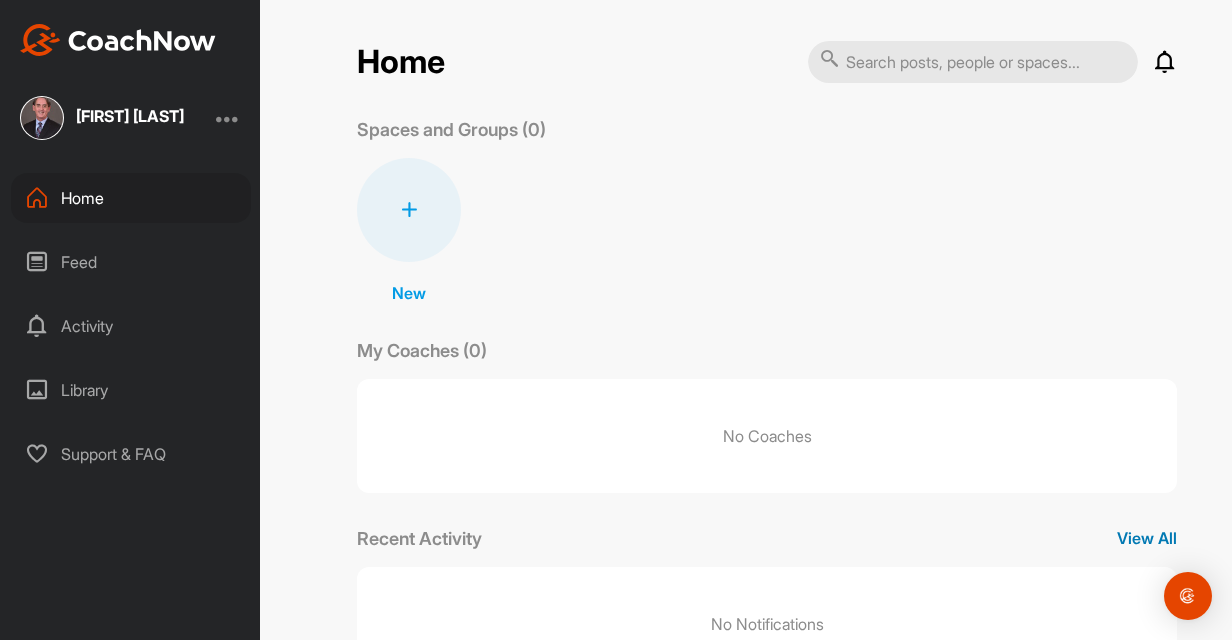 click on "View All" at bounding box center (1147, 538) 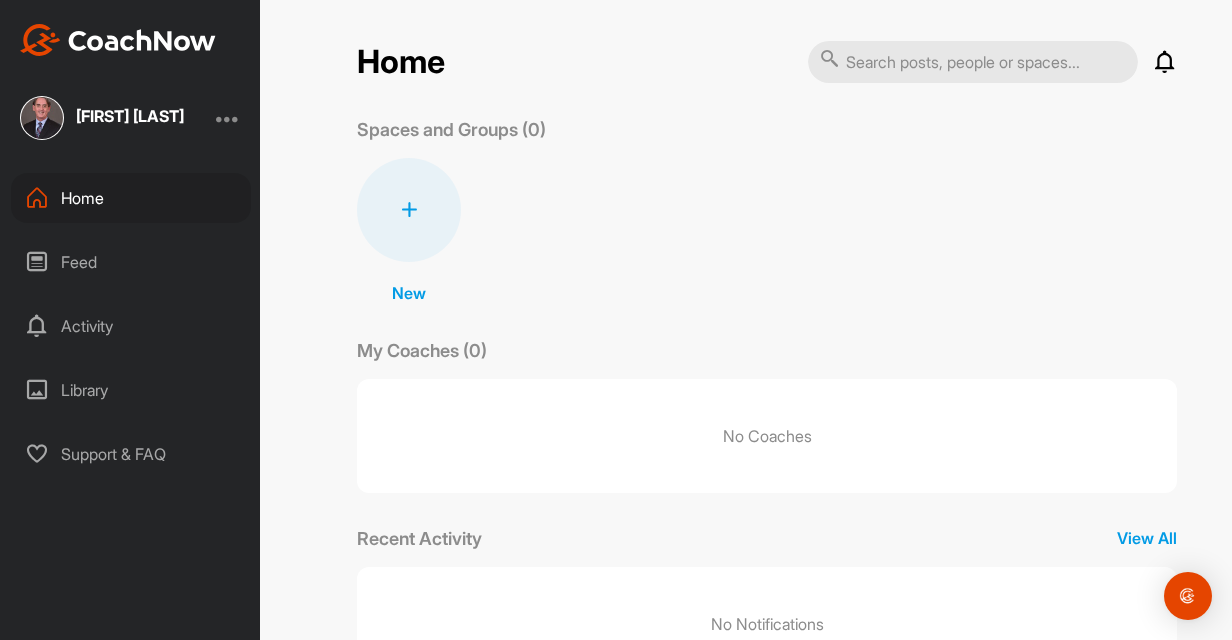 click on "Edward Butts" at bounding box center [130, 116] 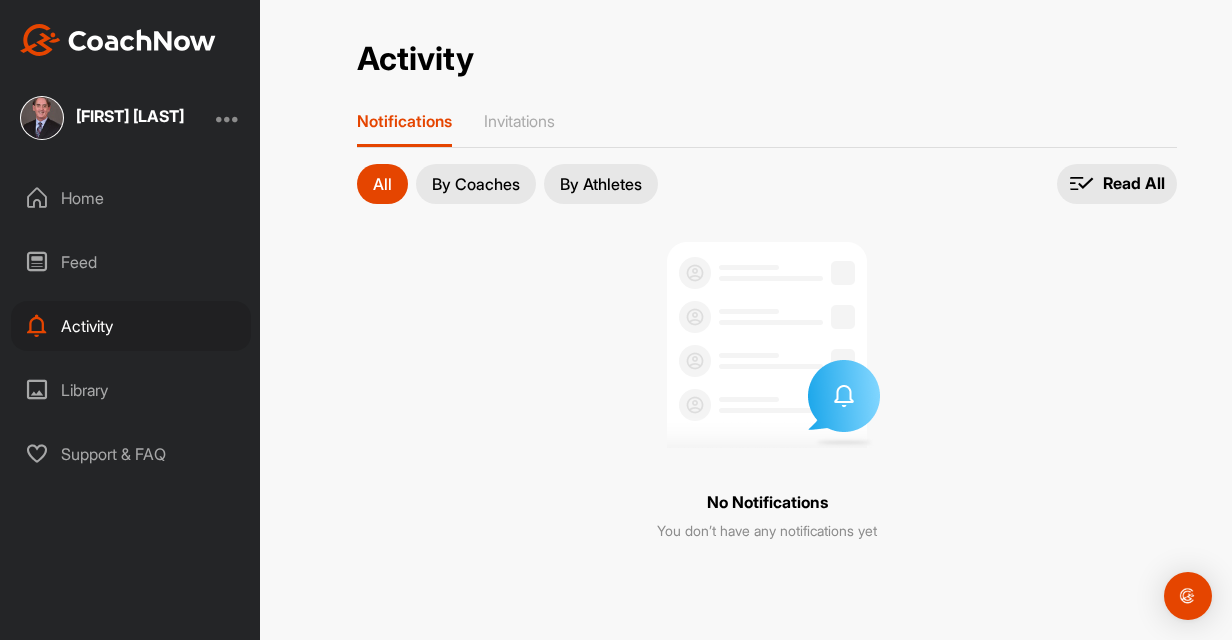 click on "By Coaches" at bounding box center (476, 184) 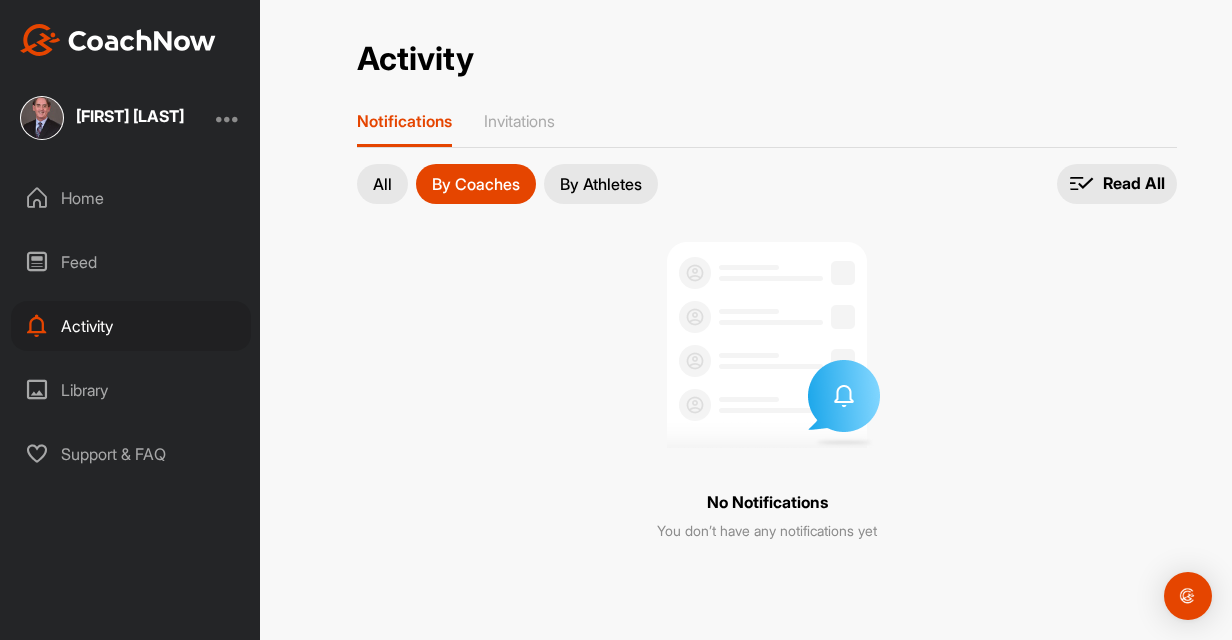 click on "By Athletes" at bounding box center [601, 184] 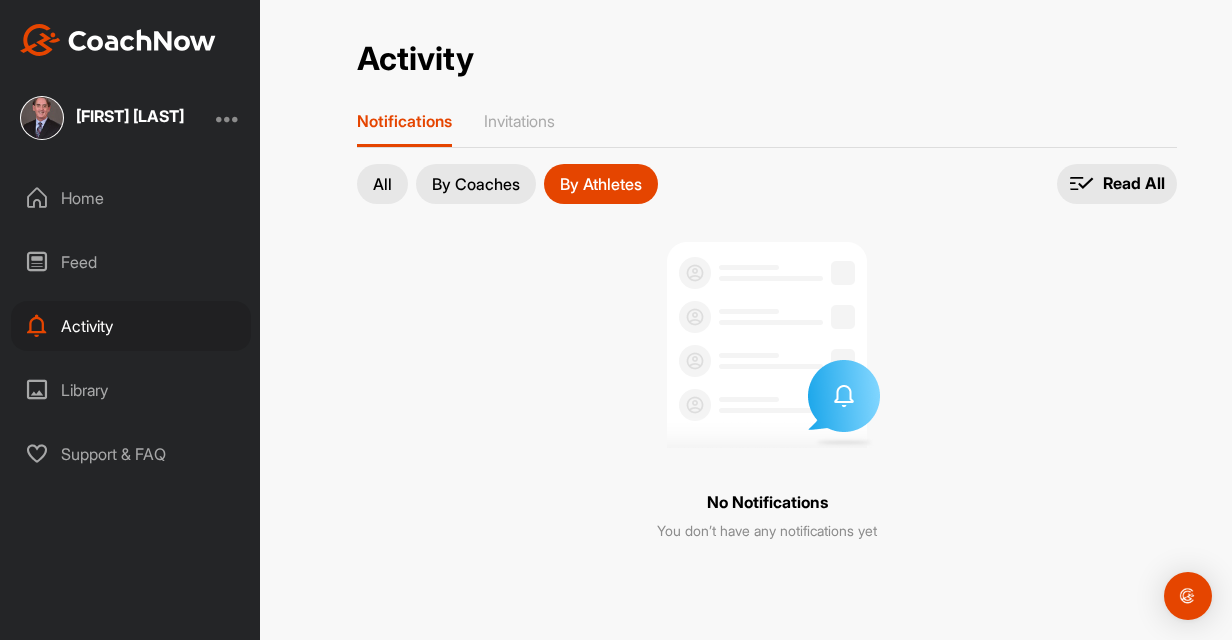 click on "All" at bounding box center [382, 184] 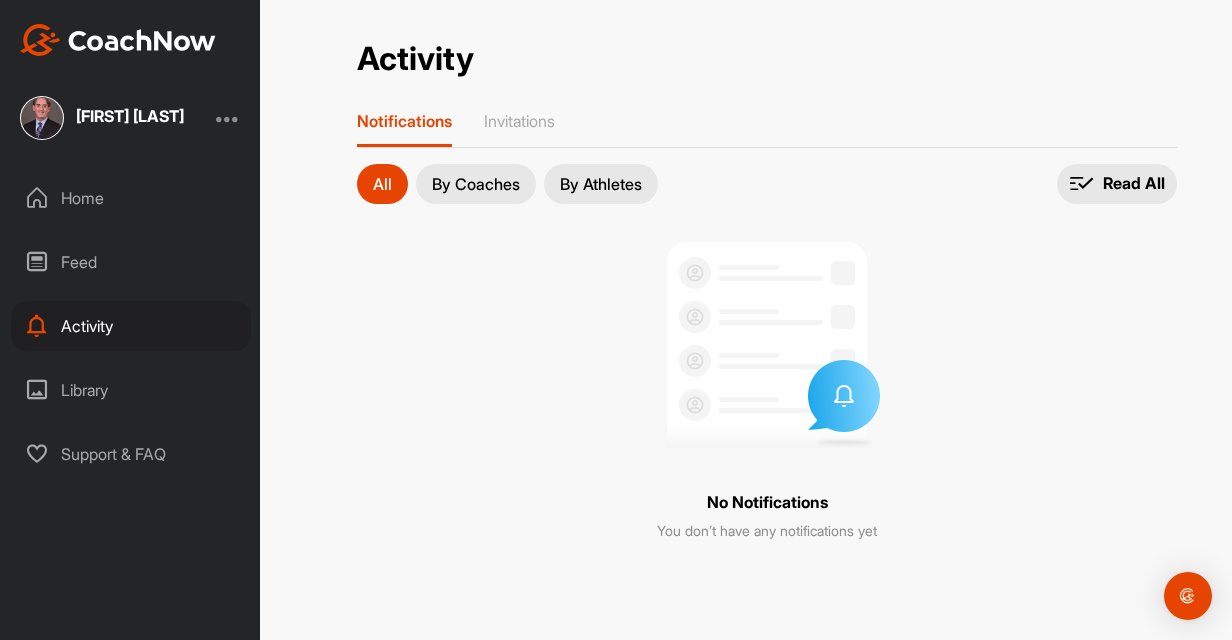 click on "Library" at bounding box center (131, 390) 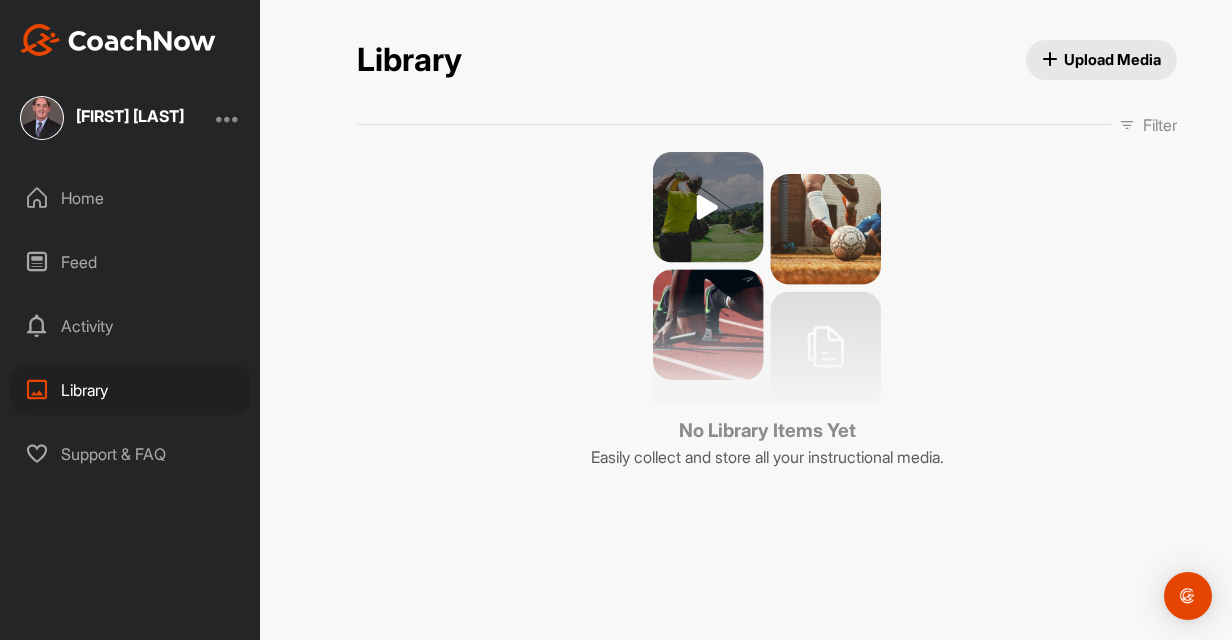 click on "Support & FAQ" at bounding box center (131, 454) 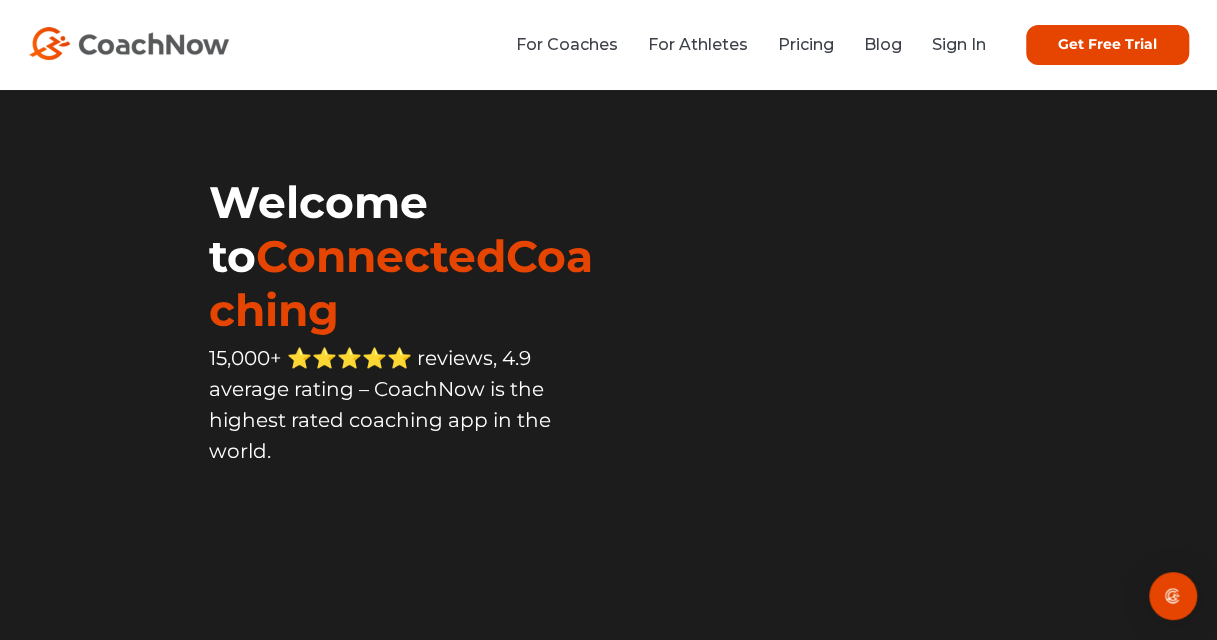 scroll, scrollTop: 200, scrollLeft: 0, axis: vertical 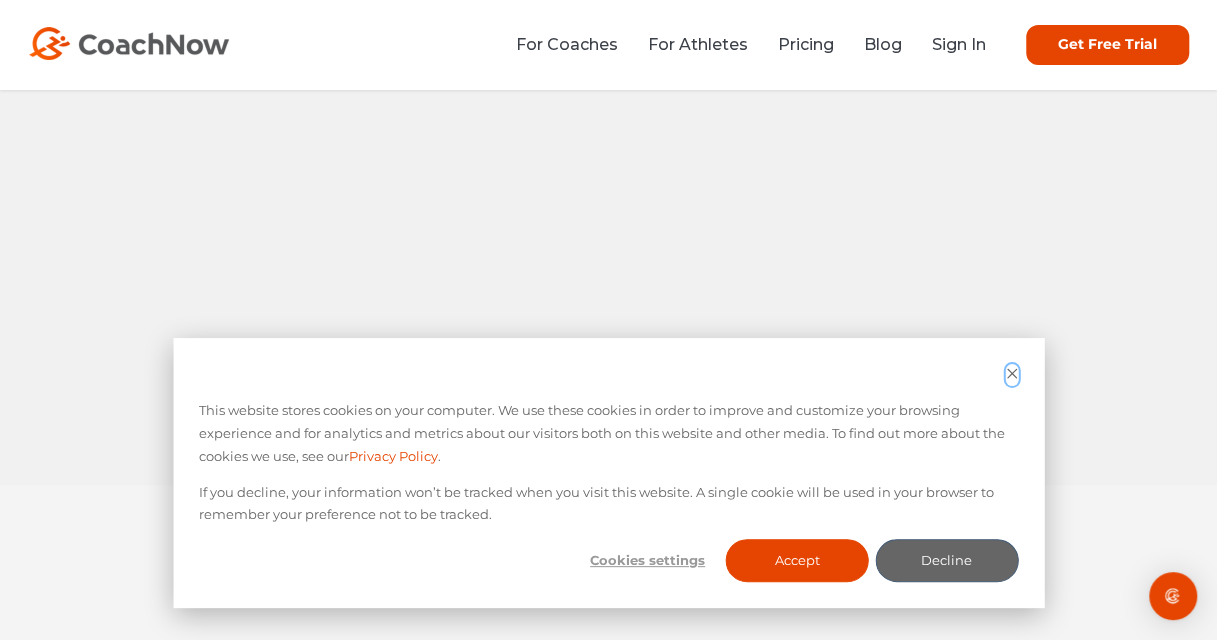 click 